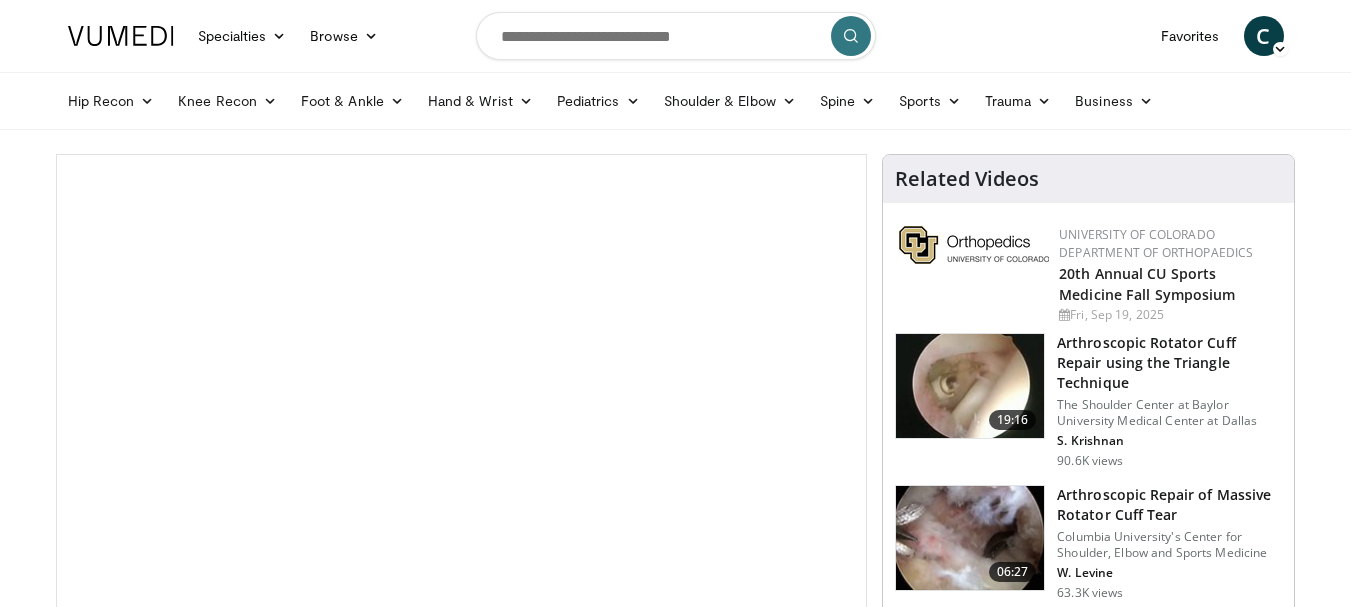 scroll, scrollTop: 0, scrollLeft: 0, axis: both 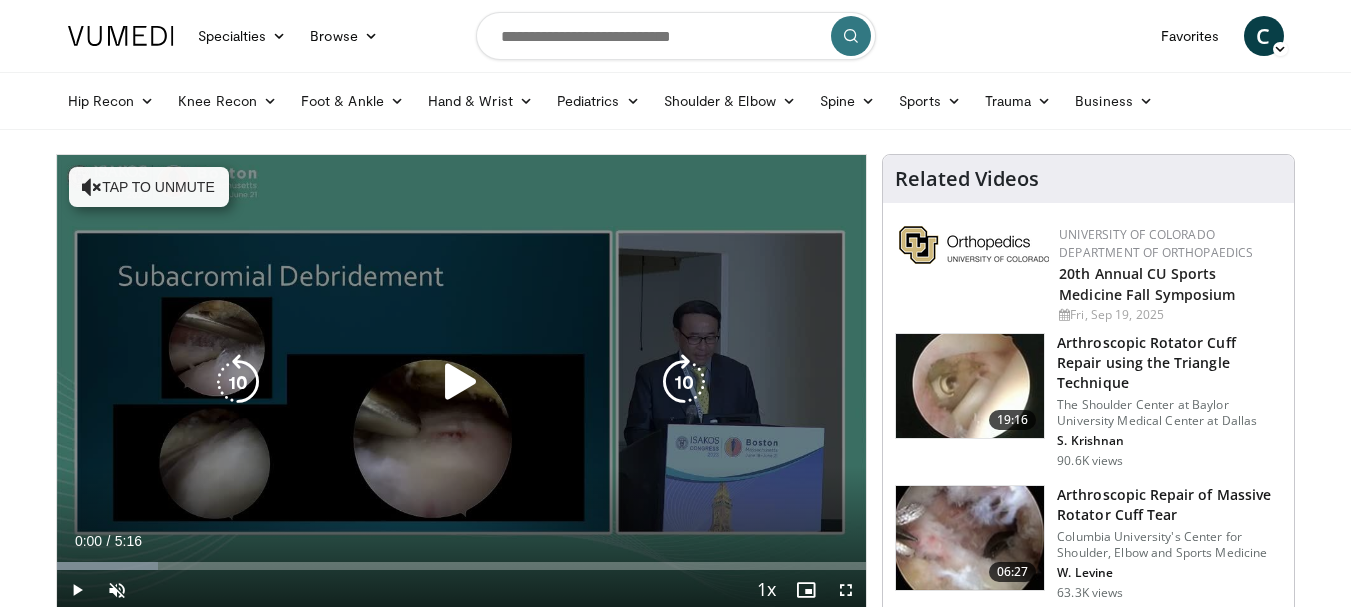 click at bounding box center [461, 382] 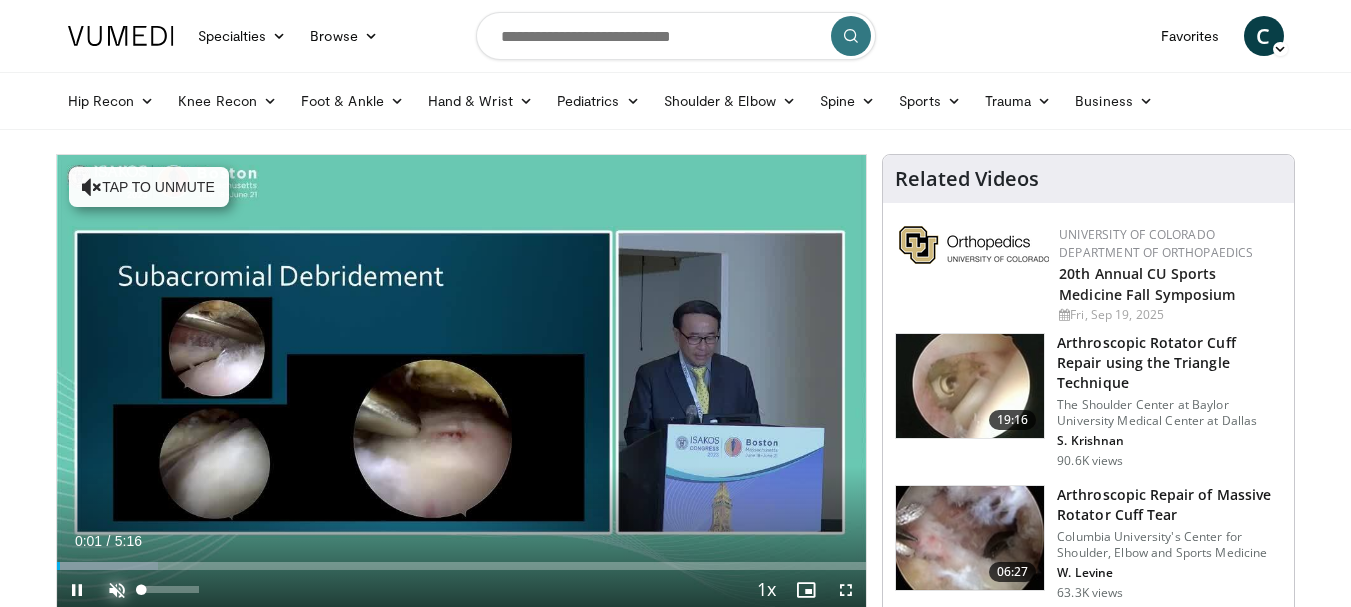 click at bounding box center (117, 590) 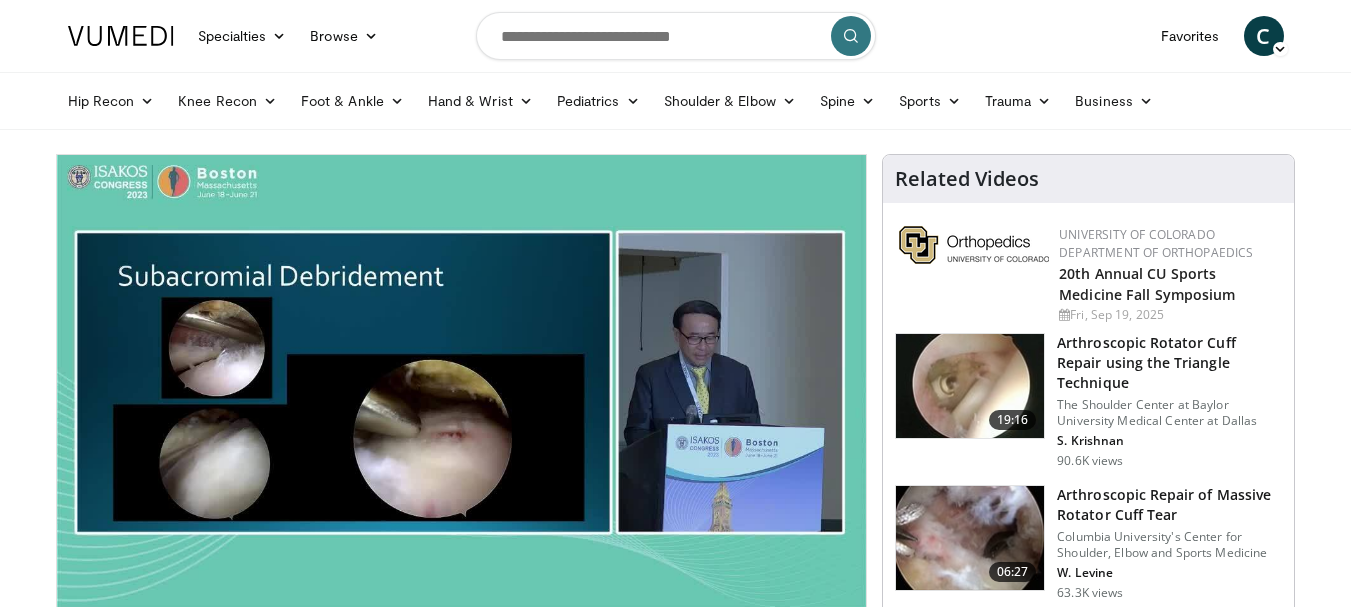 click on "Specialties
Adult & Family Medicine
Allergy, Asthma, Immunology
Anesthesiology
Cardiology
Dental
Dermatology
Endocrinology
Gastroenterology & Hepatology
General Surgery
Hematology & Oncology
Infectious Disease
Nephrology
Neurology
Neurosurgery
Obstetrics & Gynecology
Ophthalmology
Oral Maxillofacial
Orthopaedics
Otolaryngology
Pediatrics
Plastic Surgery
Podiatry
Psychiatry
Pulmonology
Radiation Oncology
Radiology
Rheumatology
Urology" at bounding box center [675, 1540] 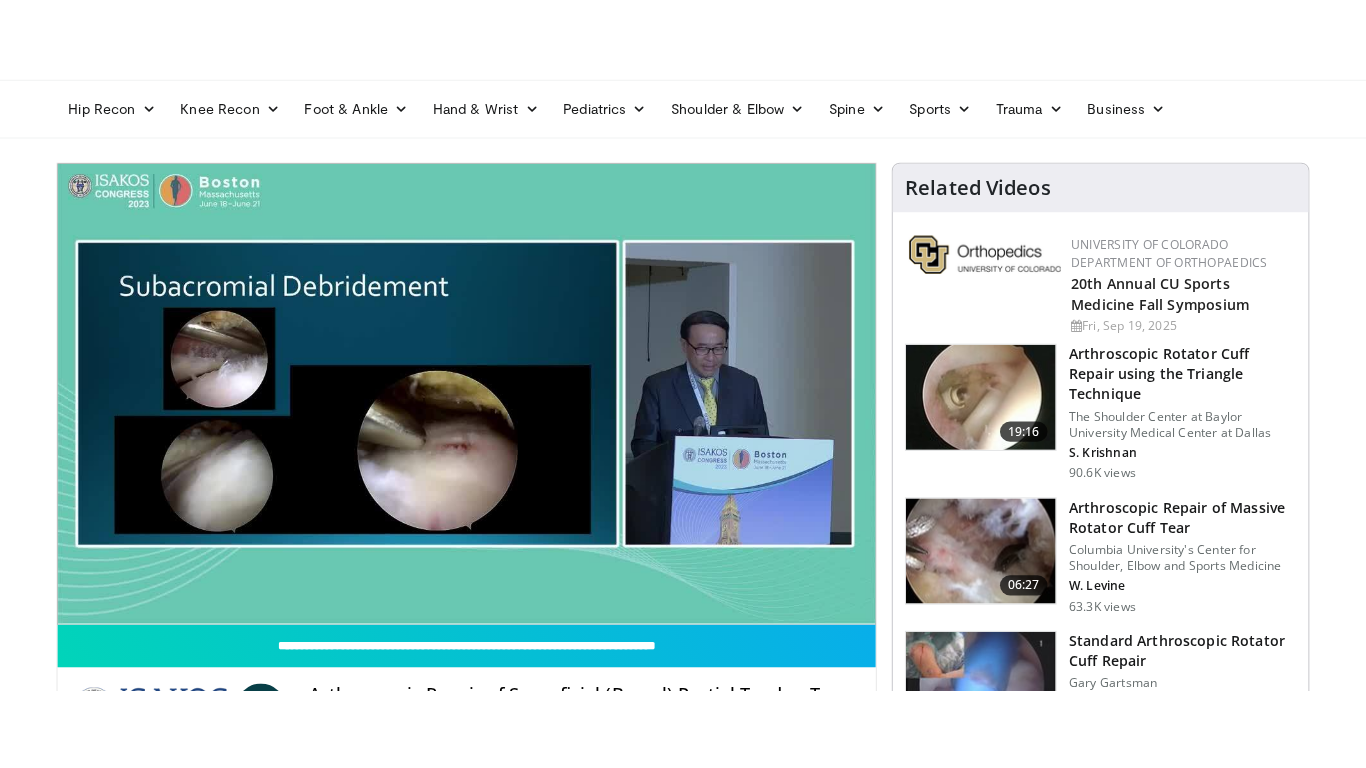 scroll, scrollTop: 100, scrollLeft: 0, axis: vertical 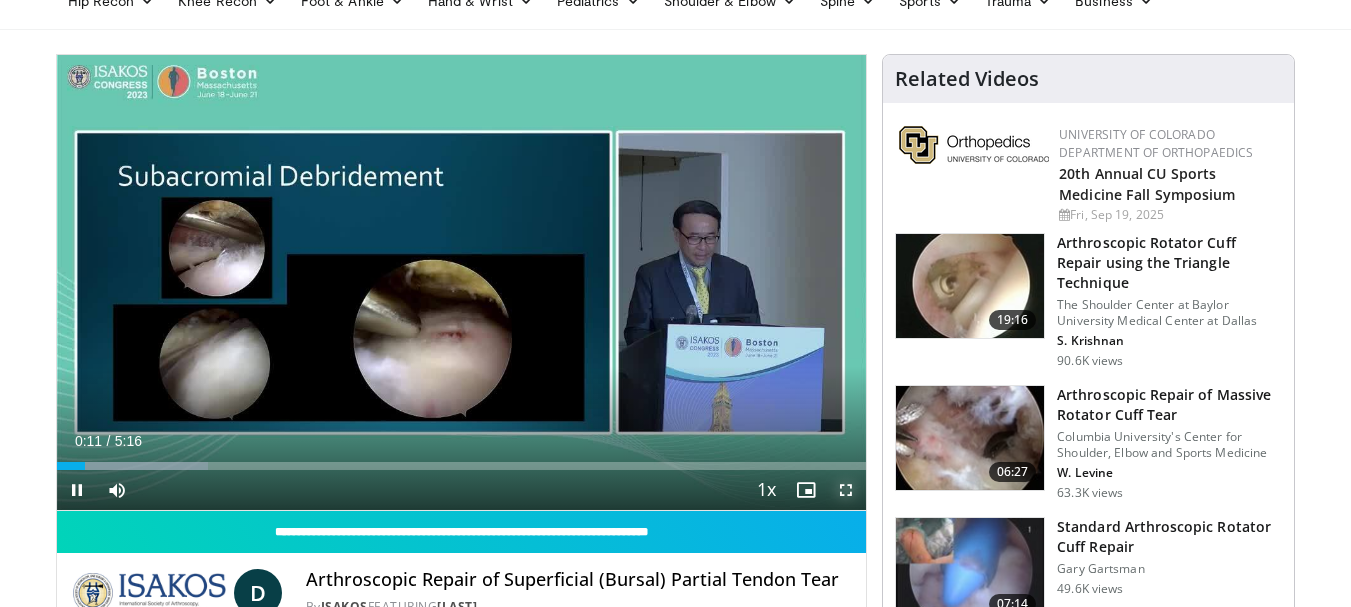 click at bounding box center (846, 490) 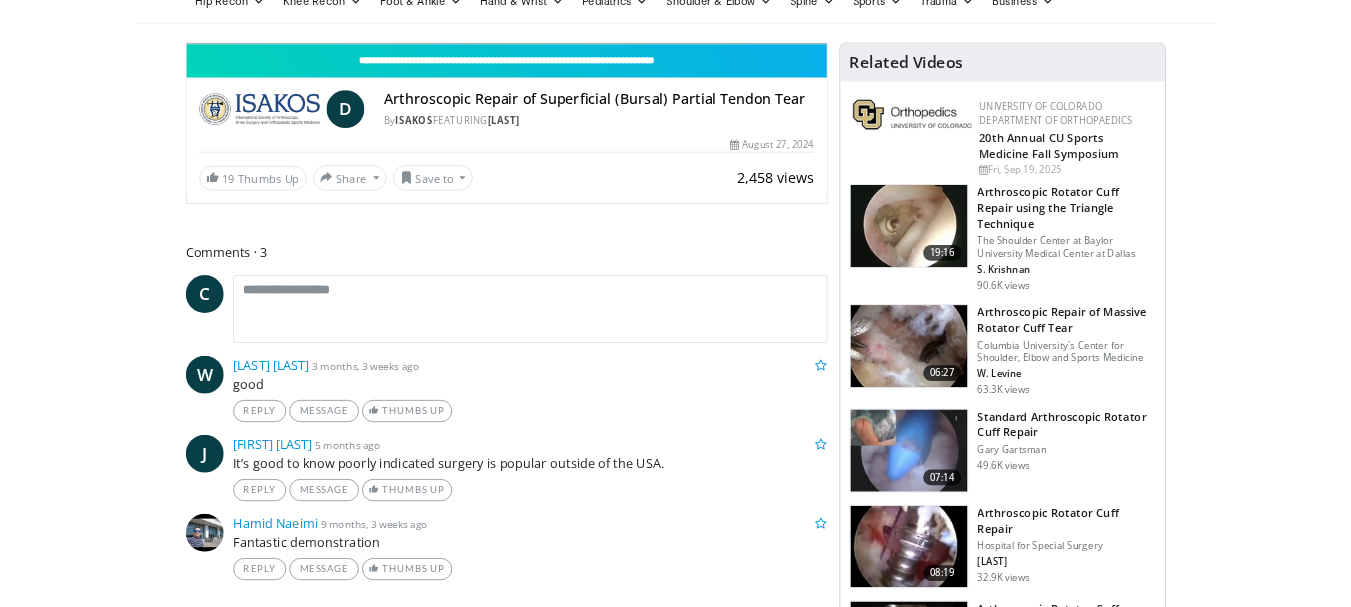 scroll, scrollTop: 4486, scrollLeft: 0, axis: vertical 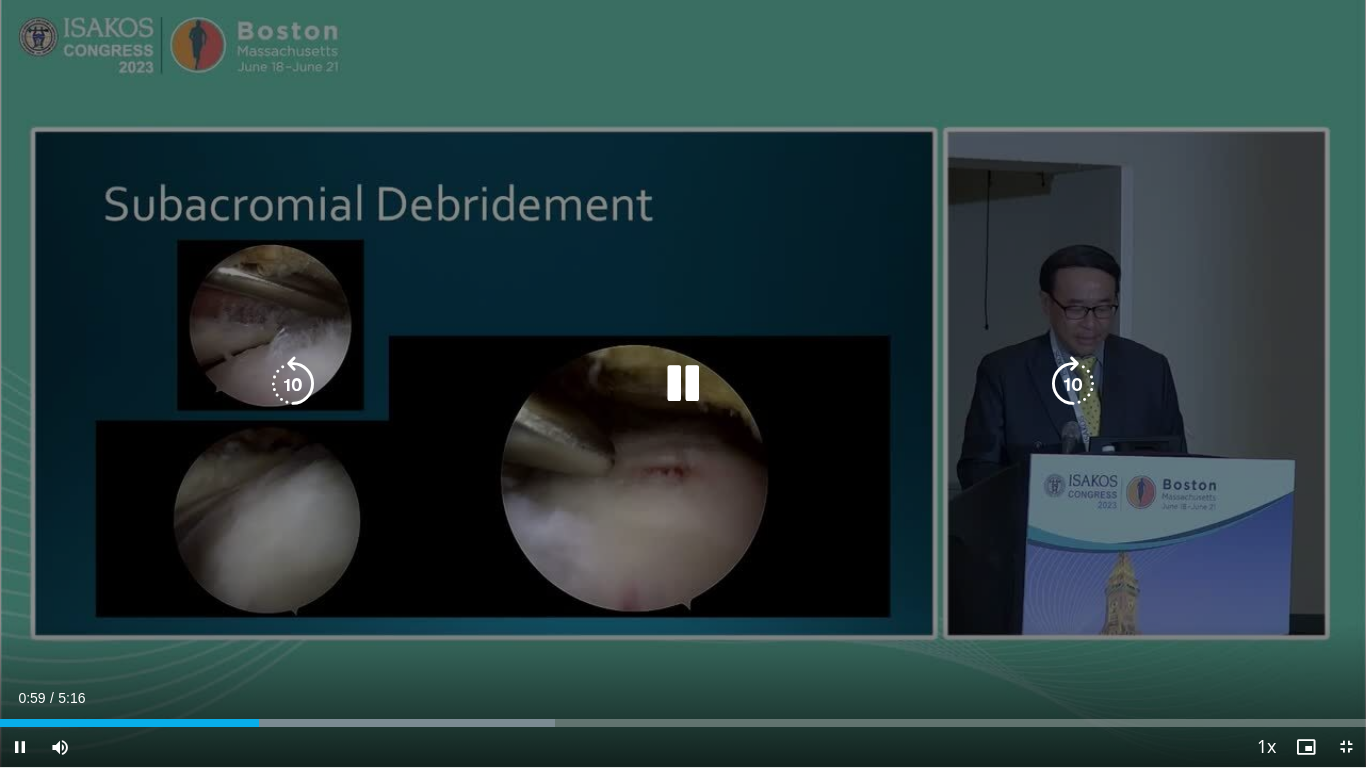 click on "10 seconds
Tap to unmute" at bounding box center [683, 383] 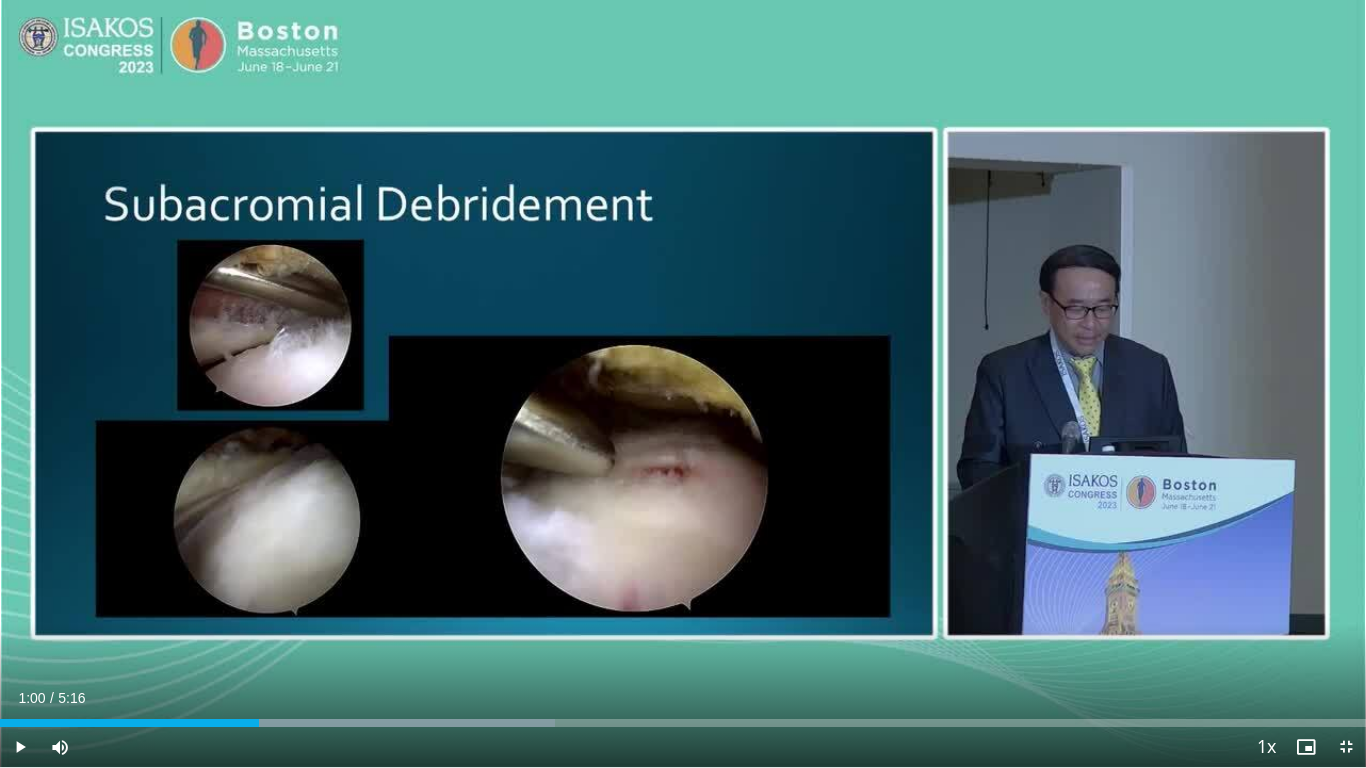 click on "10 seconds
Tap to unmute" at bounding box center [683, 383] 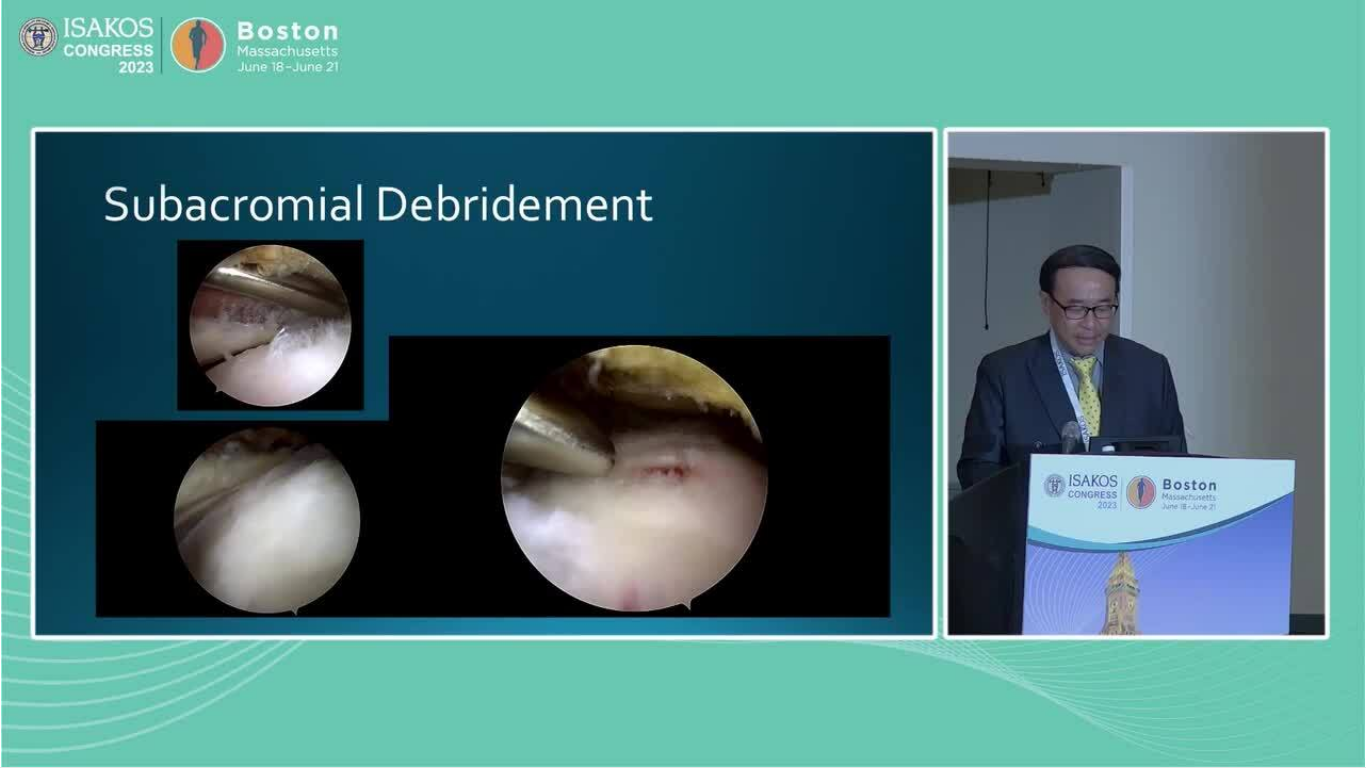 click on "10 seconds
Tap to unmute" at bounding box center [683, 383] 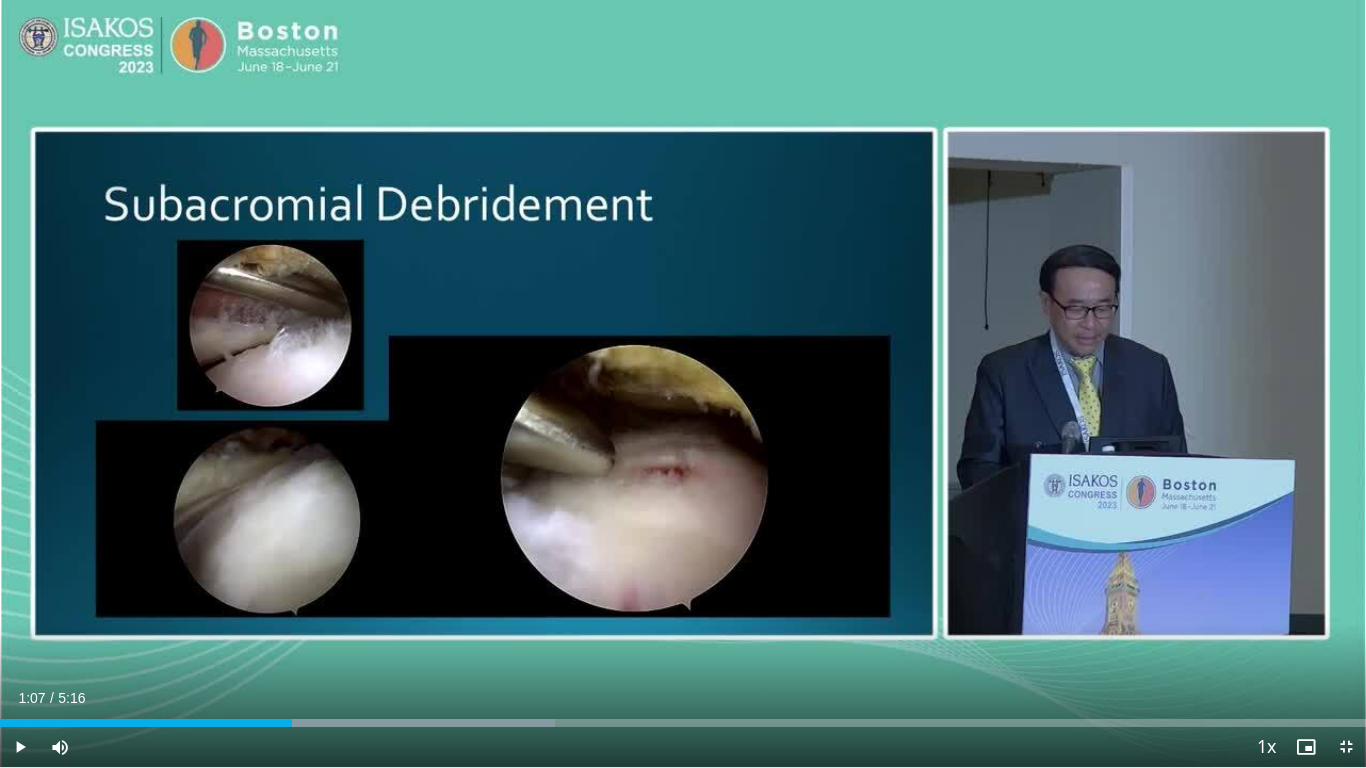 click on "10 seconds
Tap to unmute" at bounding box center [683, 383] 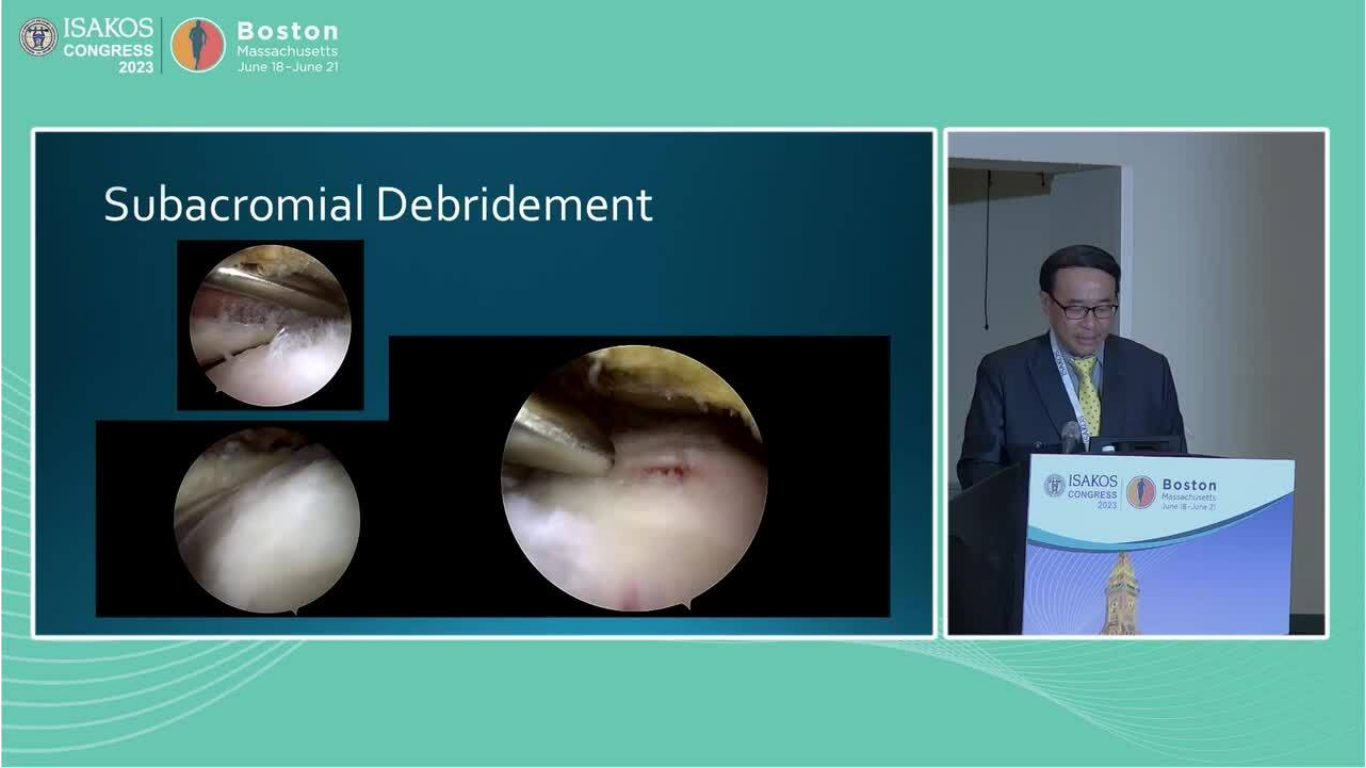 click on "10 seconds
Tap to unmute" at bounding box center [683, 383] 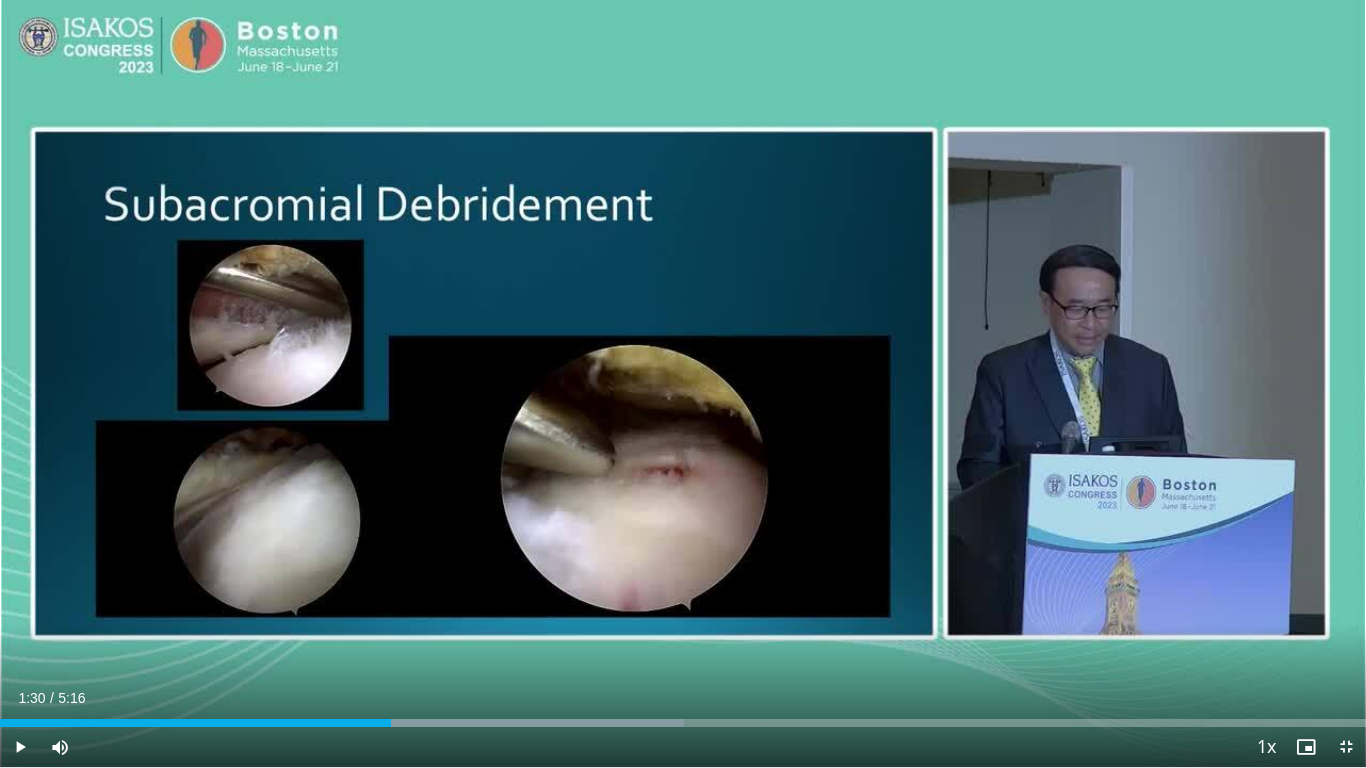 click on "10 seconds
Tap to unmute" at bounding box center (683, 383) 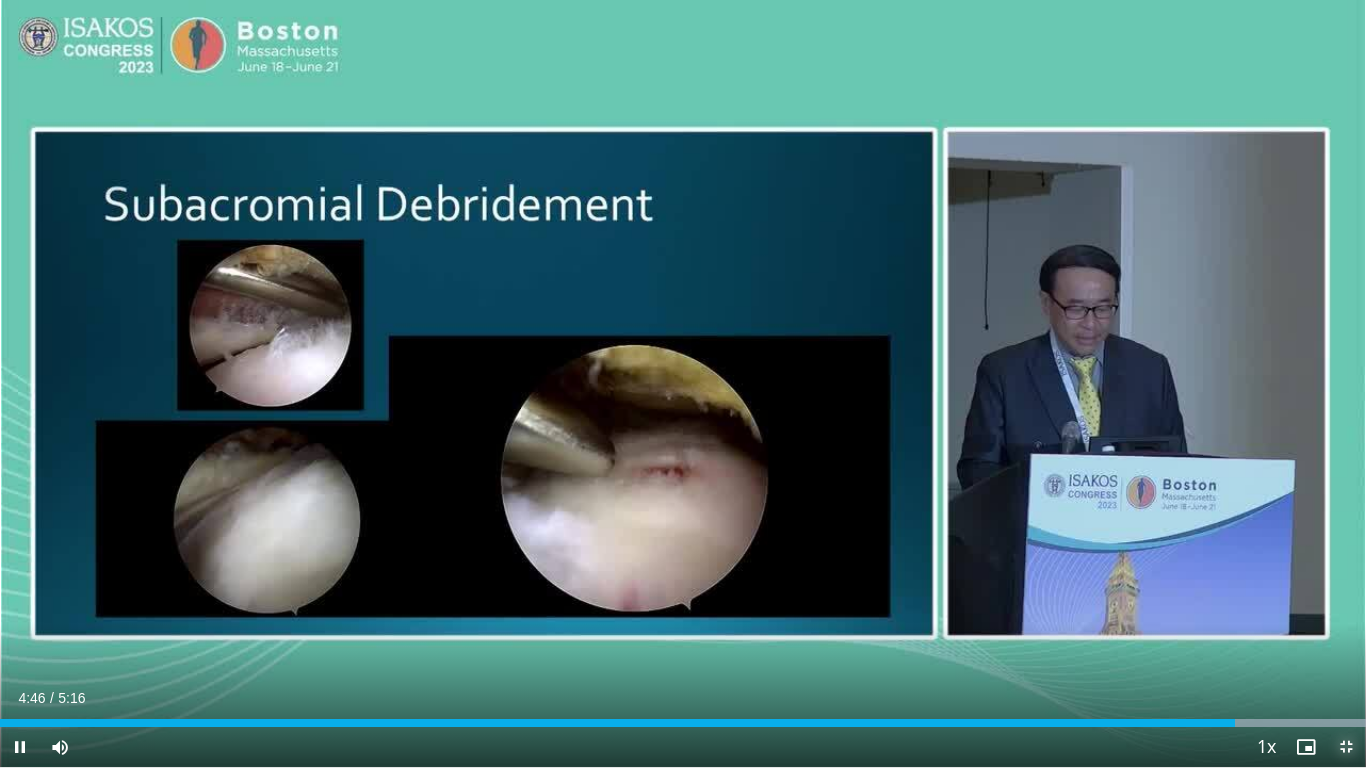 click at bounding box center (1346, 747) 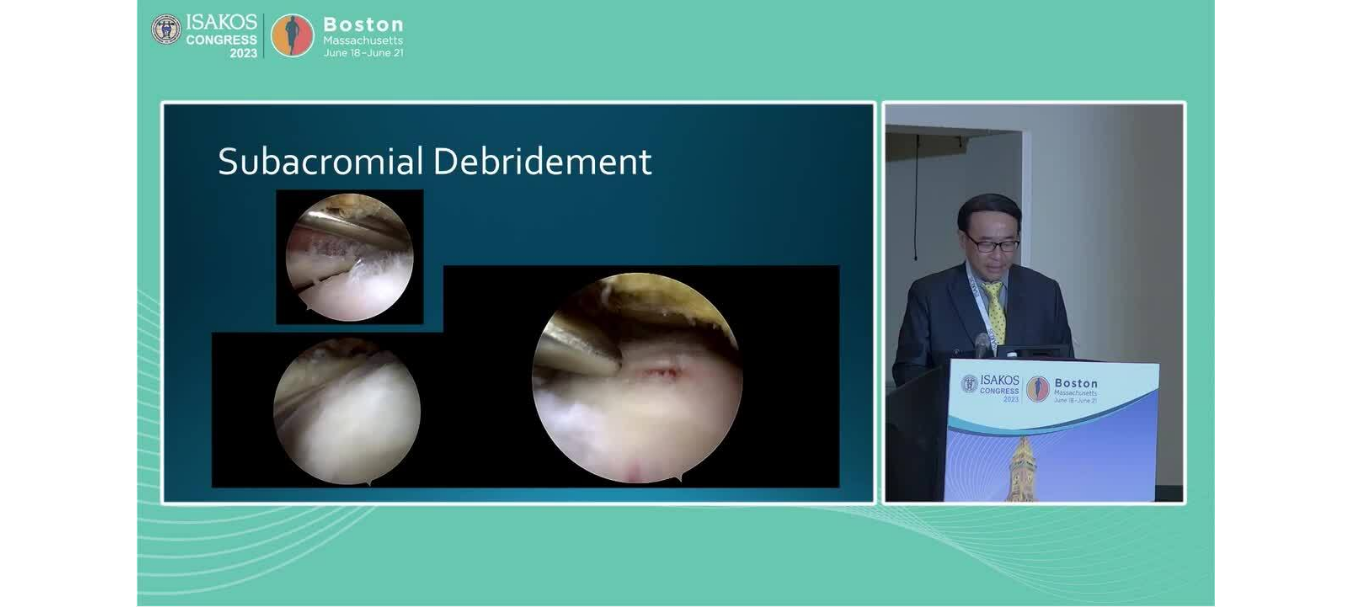 scroll, scrollTop: 4647, scrollLeft: 0, axis: vertical 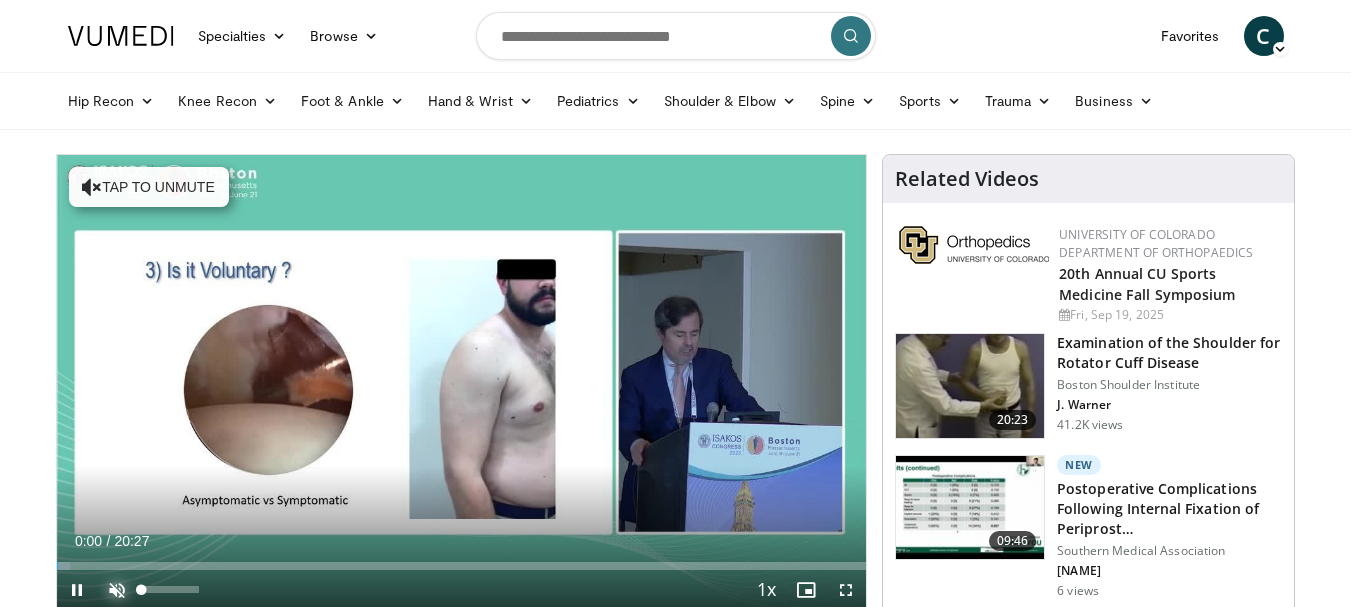 click at bounding box center (117, 590) 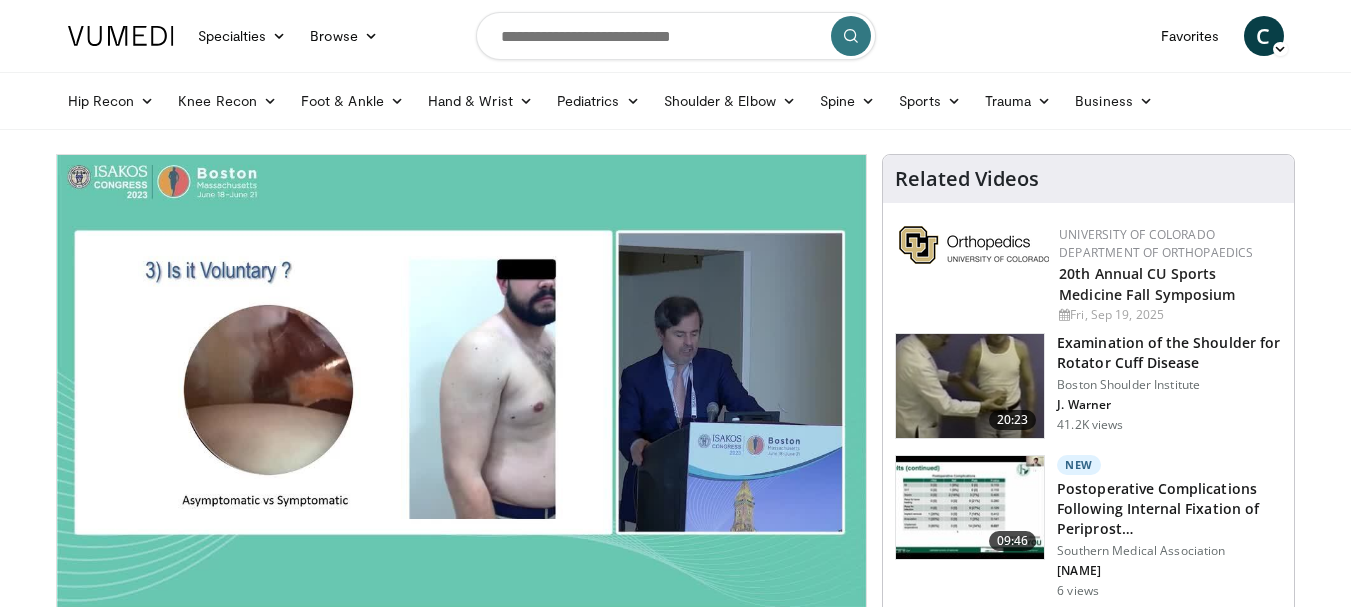click on "Specialties
Adult & Family Medicine
Allergy, Asthma, Immunology
Anesthesiology
Cardiology
Dental
Dermatology
Endocrinology
Gastroenterology & Hepatology
General Surgery
Hematology & Oncology
Infectious Disease
Nephrology
Neurology
Neurosurgery
Obstetrics & Gynecology
Ophthalmology
Oral Maxillofacial
Orthopaedics
Otolaryngology
Pediatrics
Plastic Surgery
Podiatry
Psychiatry
Pulmonology
Radiation Oncology
Radiology
Rheumatology
Urology" at bounding box center [675, 1613] 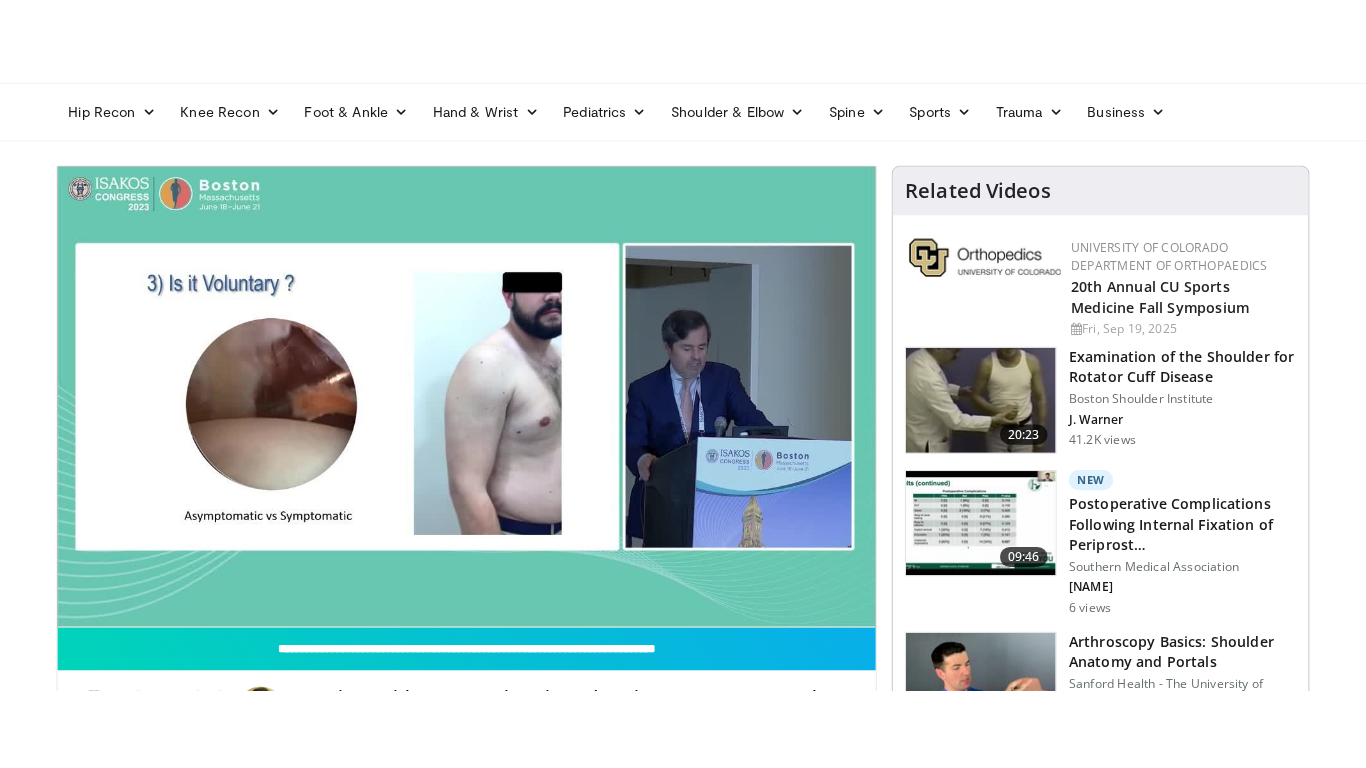 scroll, scrollTop: 100, scrollLeft: 0, axis: vertical 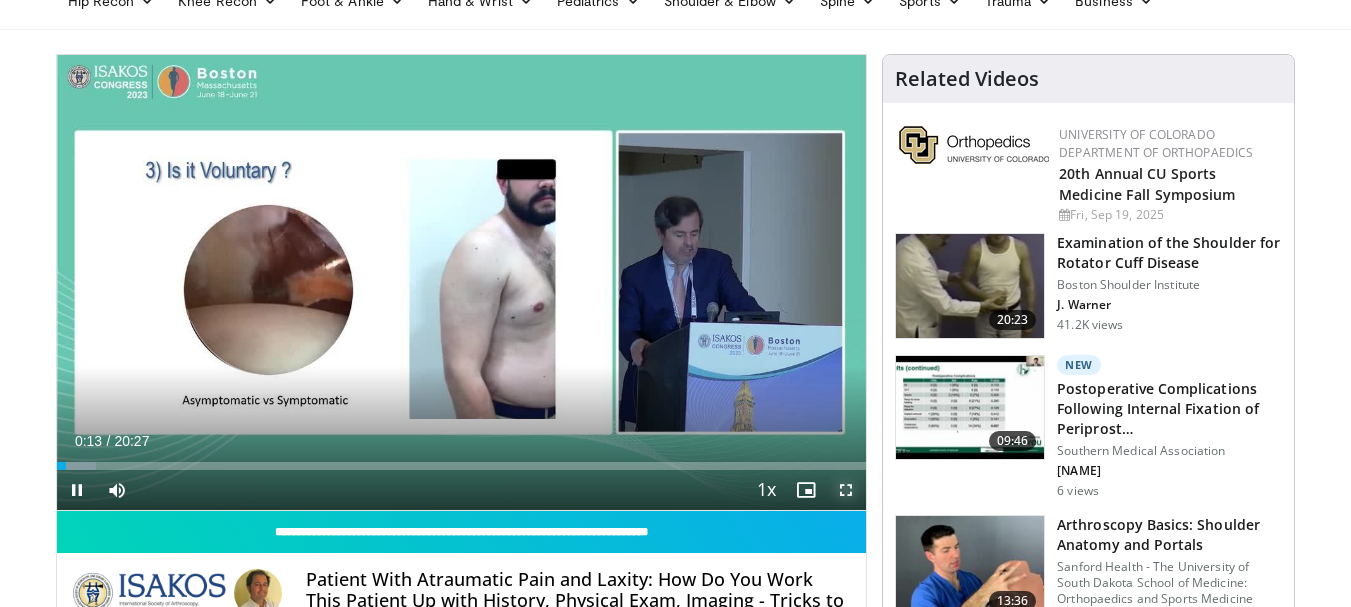 click at bounding box center [846, 490] 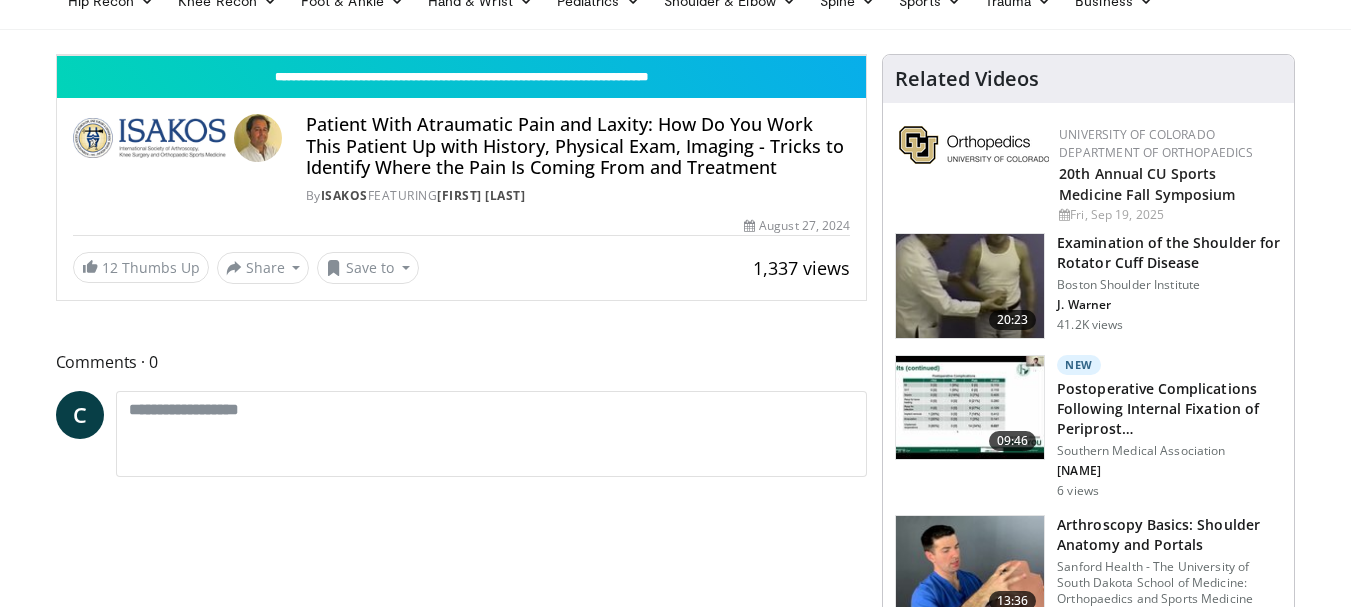 scroll, scrollTop: 4486, scrollLeft: 0, axis: vertical 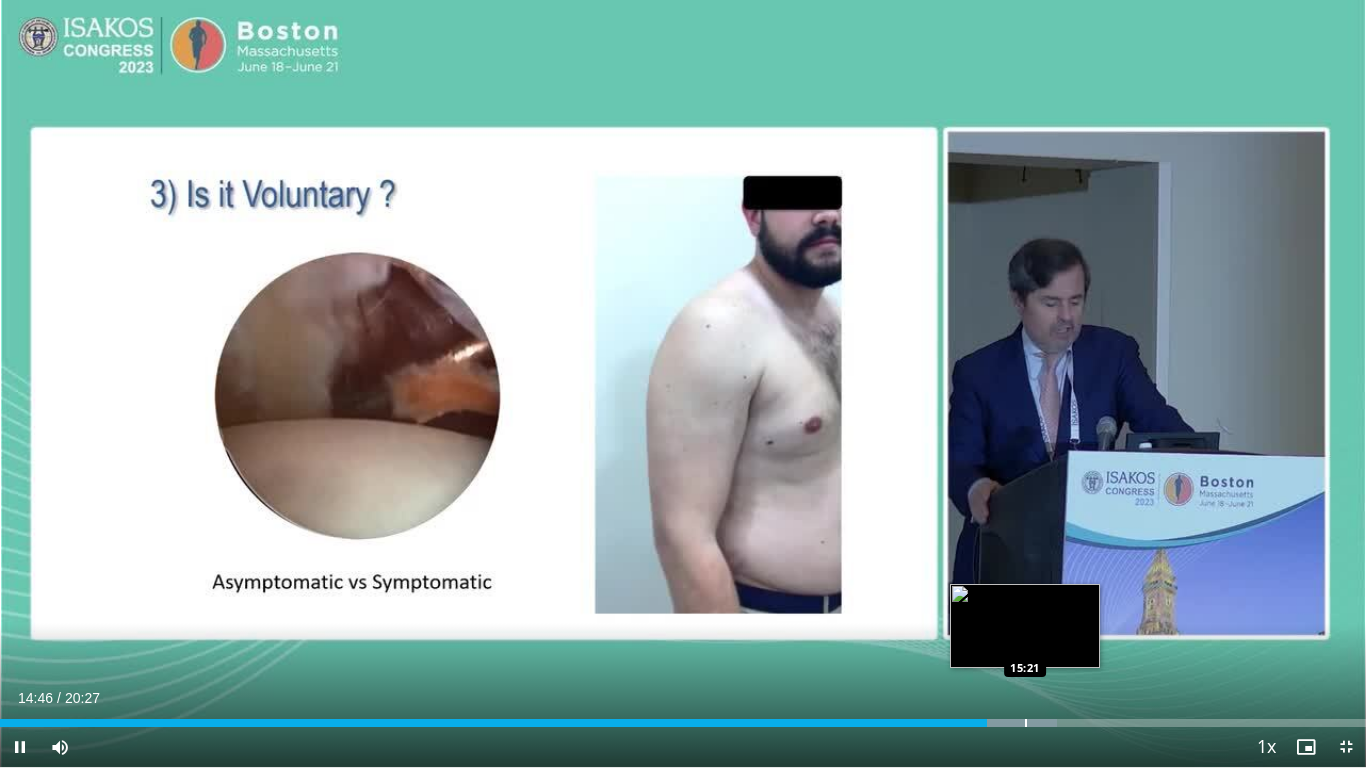 click at bounding box center [1026, 723] 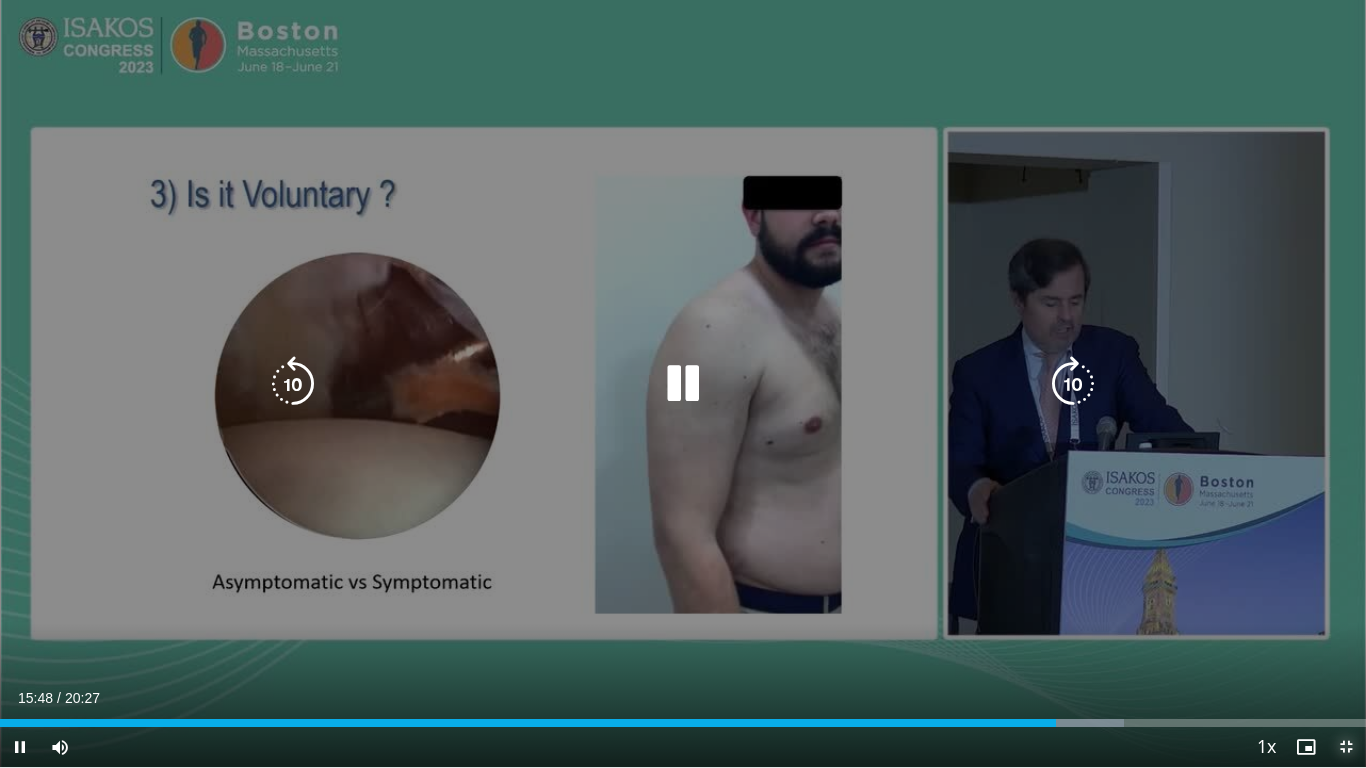 click at bounding box center [1346, 747] 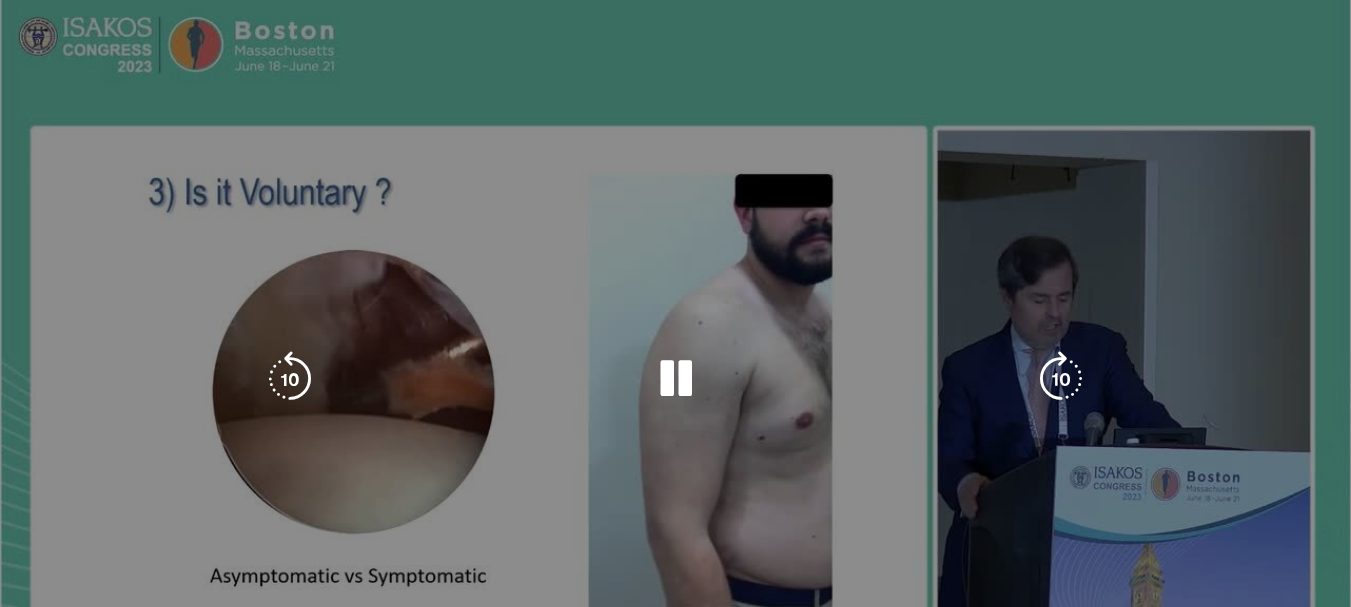 scroll, scrollTop: 4647, scrollLeft: 0, axis: vertical 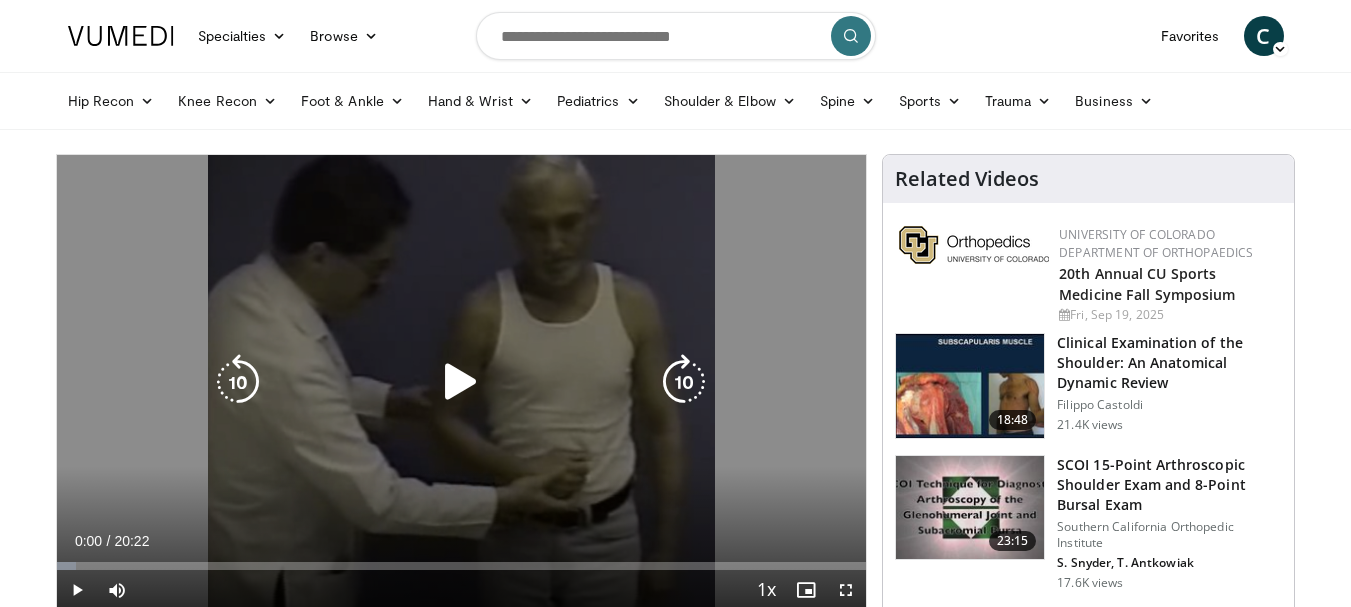 click at bounding box center [461, 382] 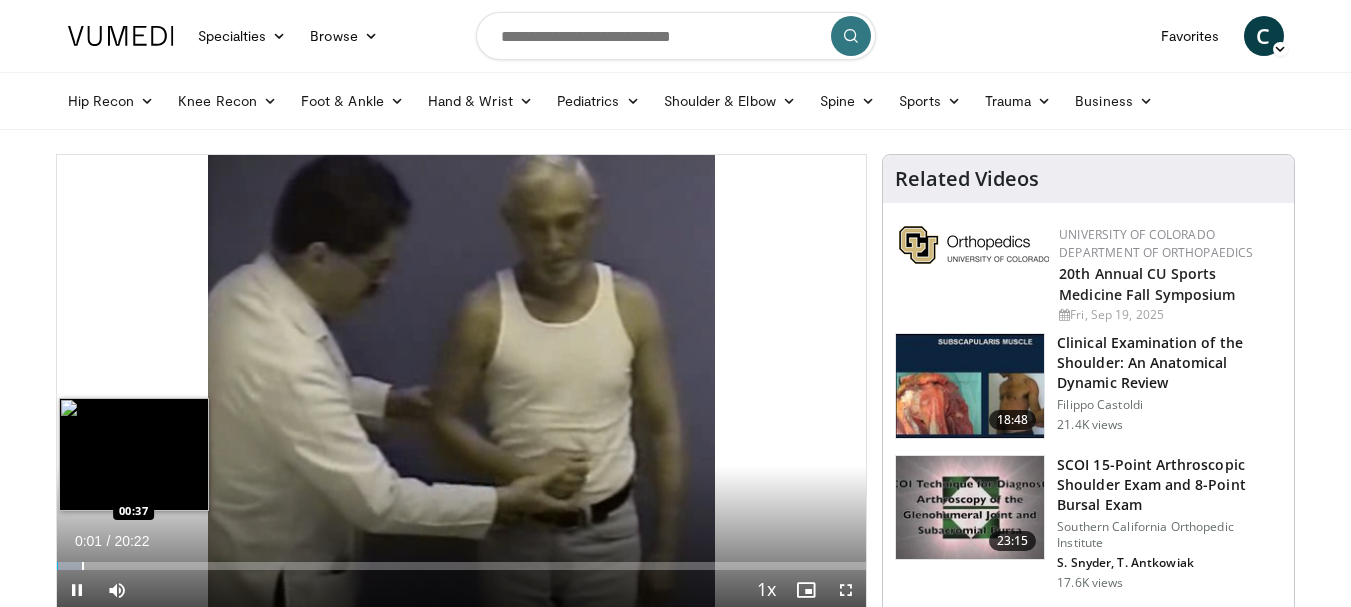 click at bounding box center [83, 566] 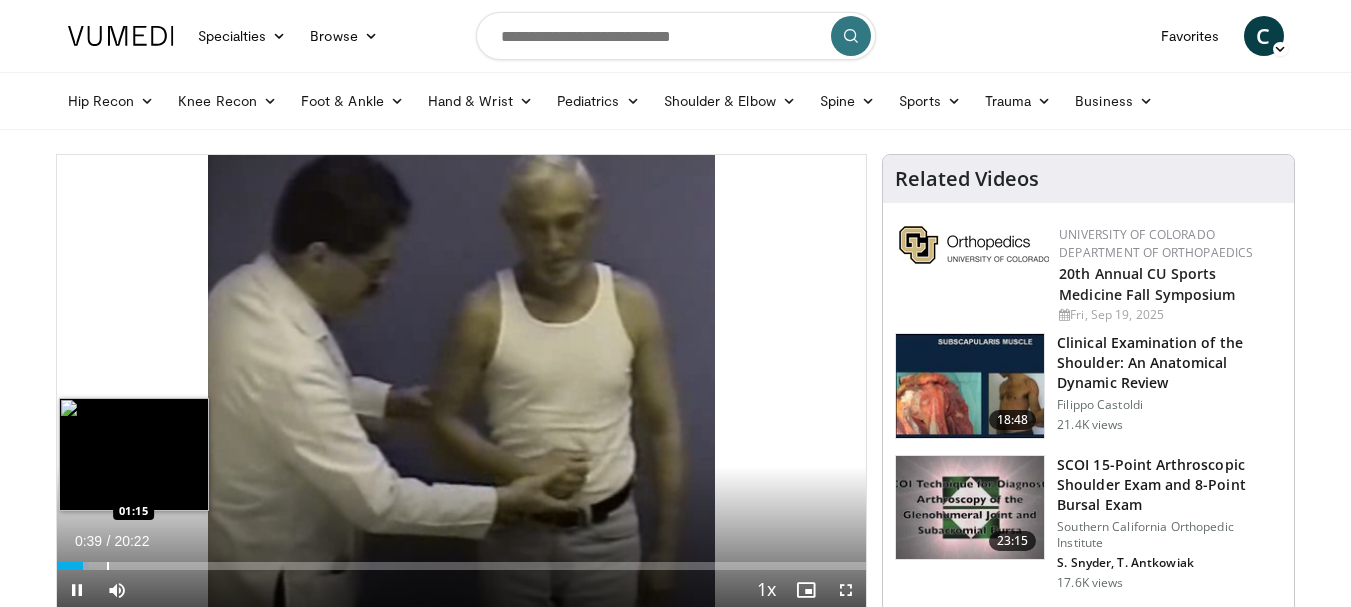 click on "Loaded :  4.05% 00:39 01:15" at bounding box center (462, 560) 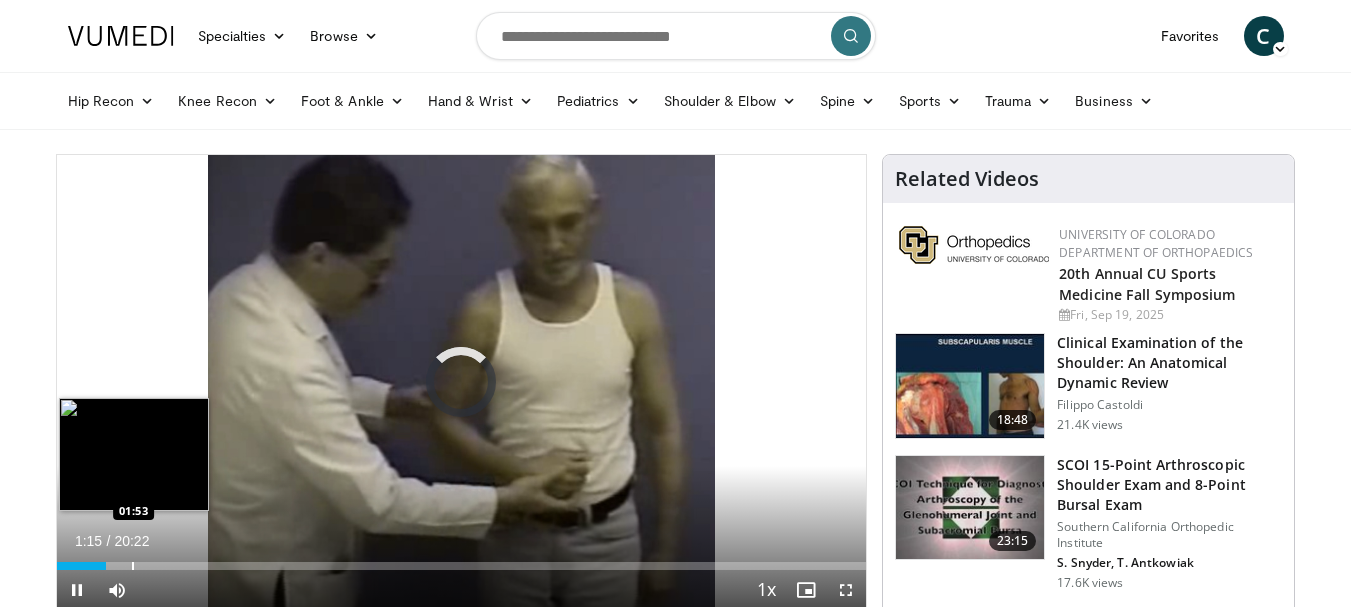 click on "Loaded :  0.00% 01:15 01:53" at bounding box center [462, 566] 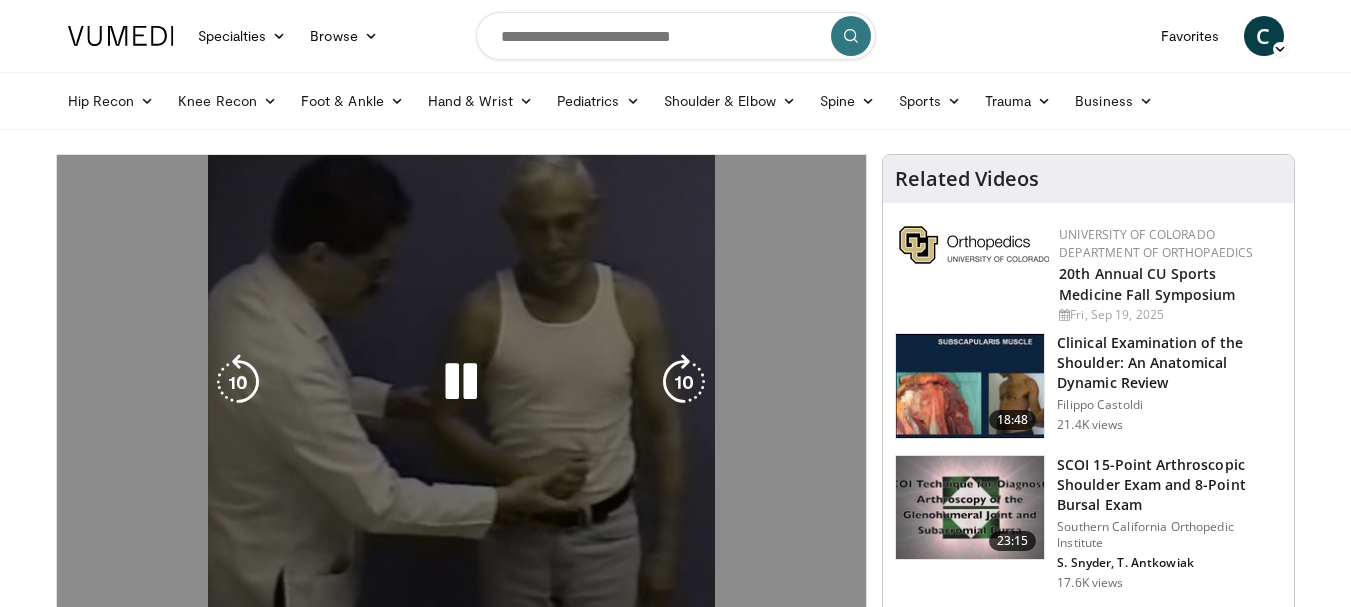 click on "10 seconds
Tap to unmute" at bounding box center (462, 382) 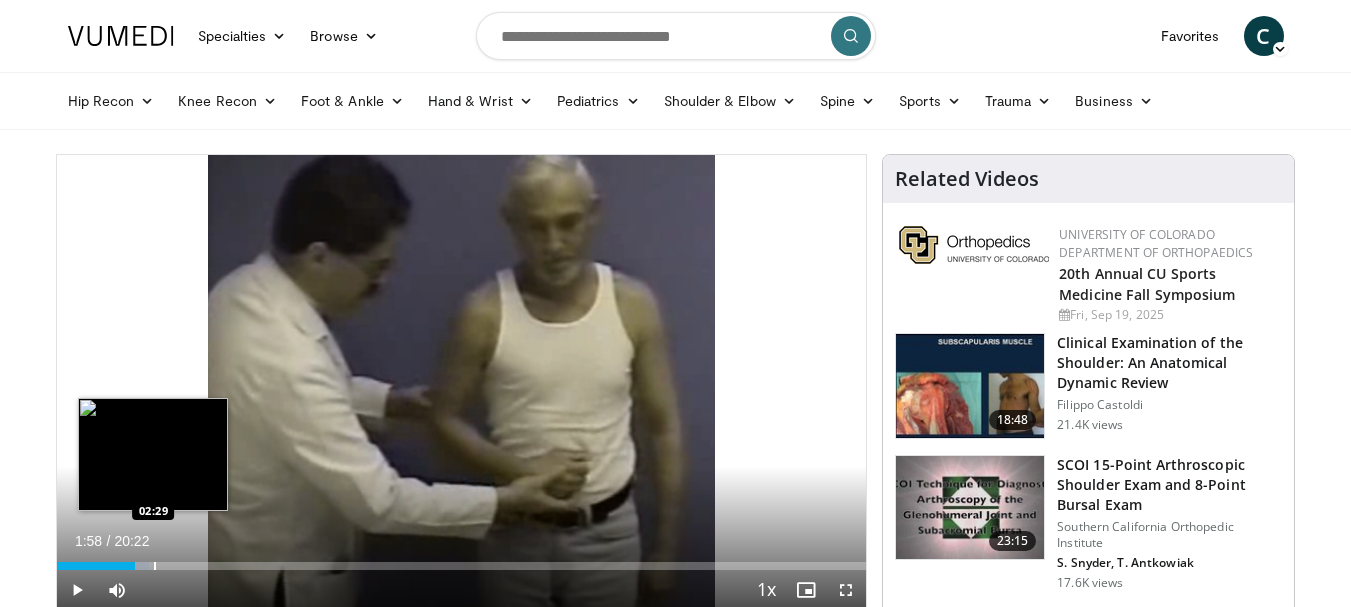 click at bounding box center (155, 566) 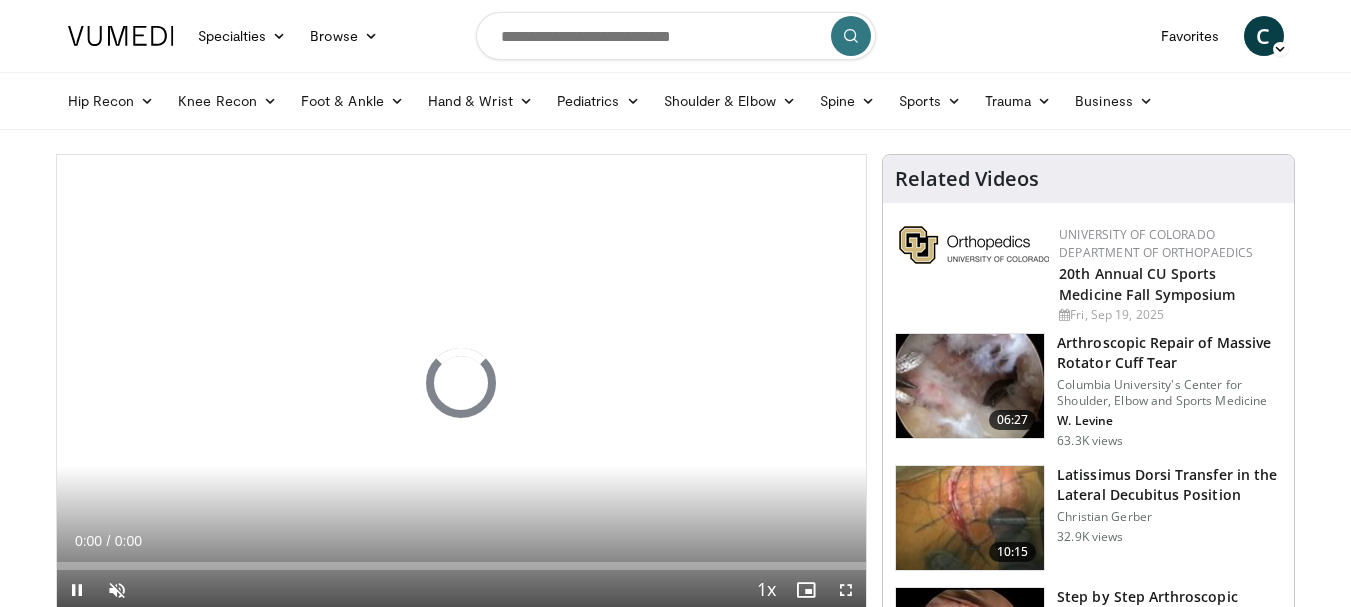 scroll, scrollTop: 0, scrollLeft: 0, axis: both 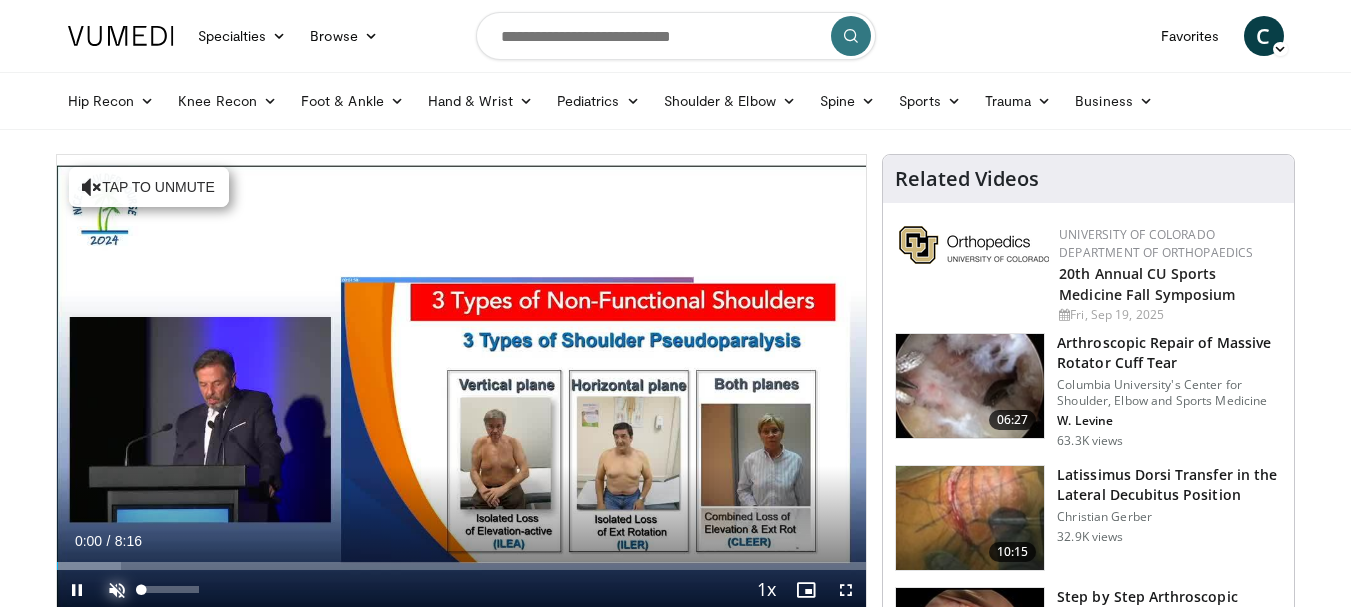 click at bounding box center (117, 590) 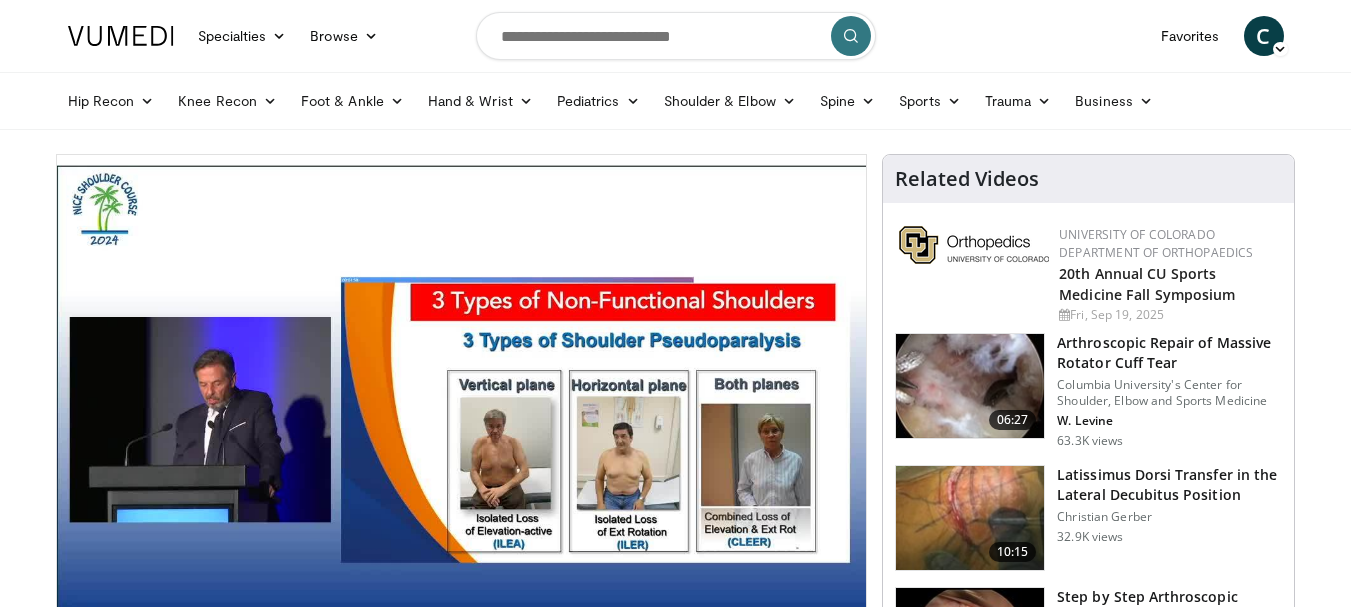 click on "Specialties
Adult & Family Medicine
Allergy, Asthma, Immunology
Anesthesiology
Cardiology
Dental
Dermatology
Endocrinology
Gastroenterology & Hepatology
General Surgery
Hematology & Oncology
Infectious Disease
Nephrology
Neurology
Neurosurgery
Obstetrics & Gynecology
Ophthalmology
Oral Maxillofacial
Orthopaedics
Otolaryngology
Pediatrics
Plastic Surgery
Podiatry
Psychiatry
Pulmonology
Radiation Oncology
Radiology
Rheumatology
Urology" at bounding box center (675, 1578) 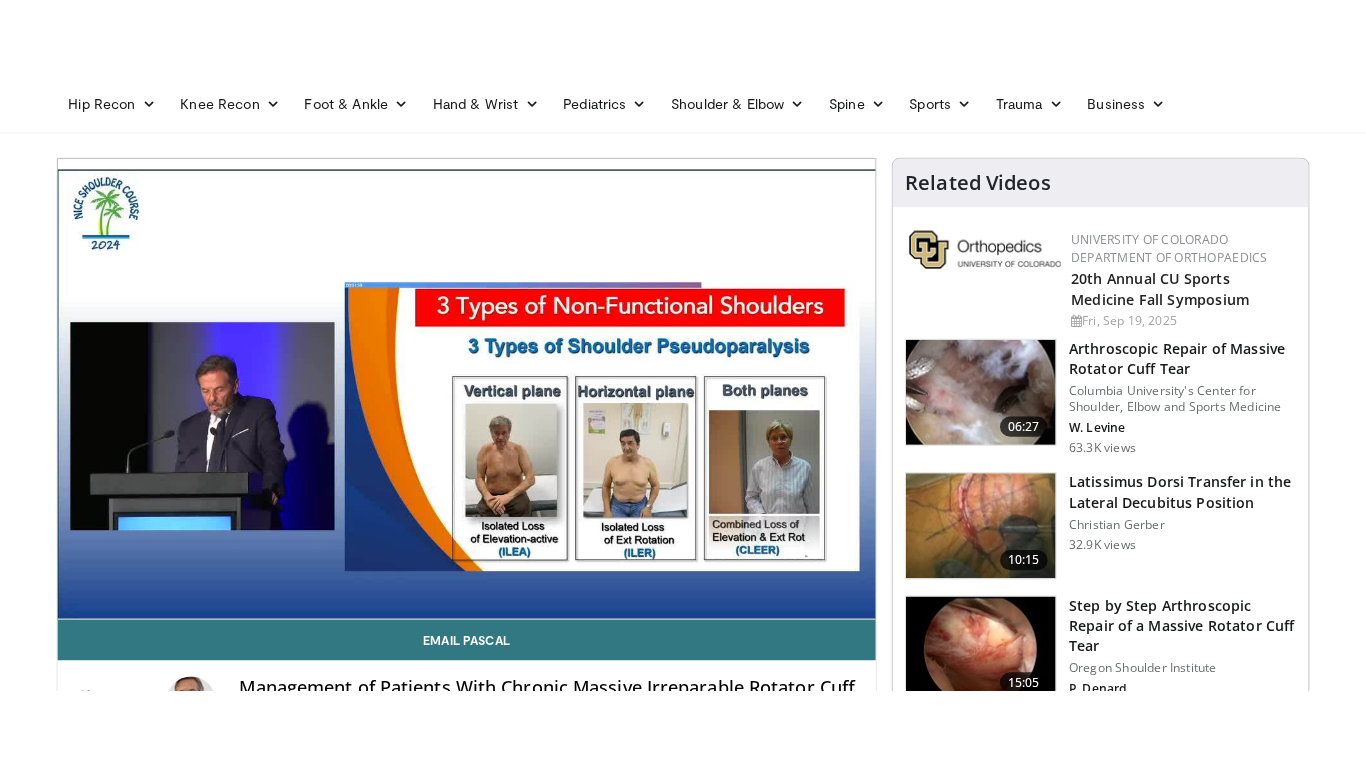 scroll, scrollTop: 100, scrollLeft: 0, axis: vertical 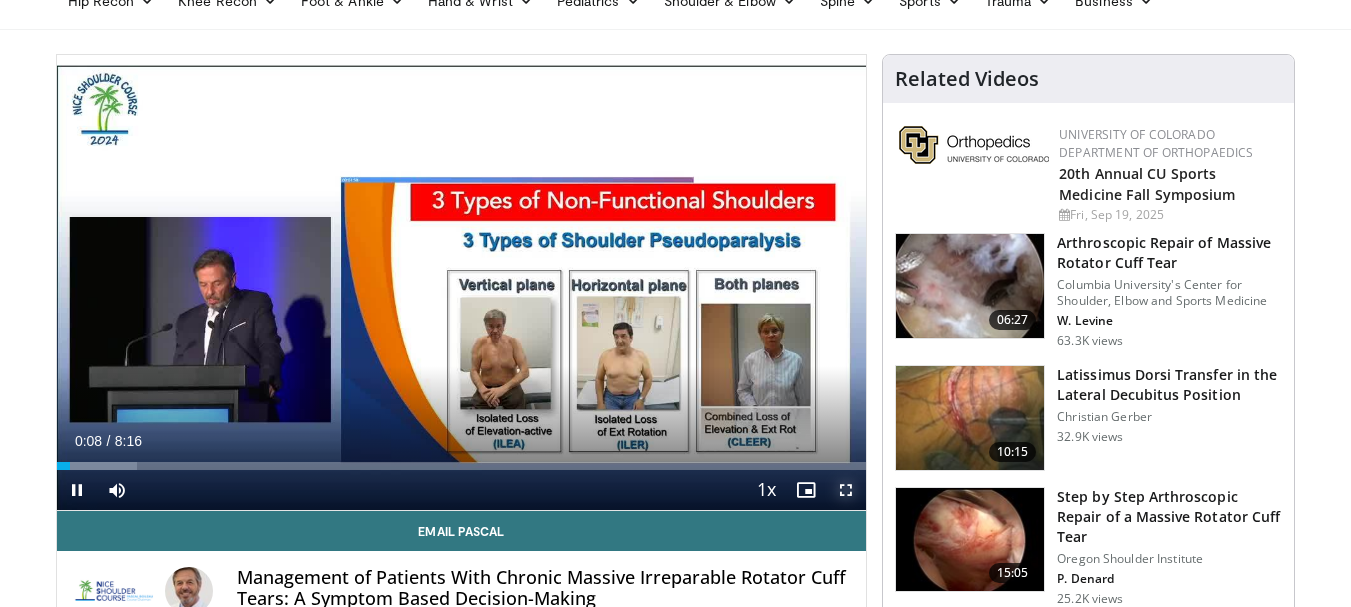click at bounding box center (846, 490) 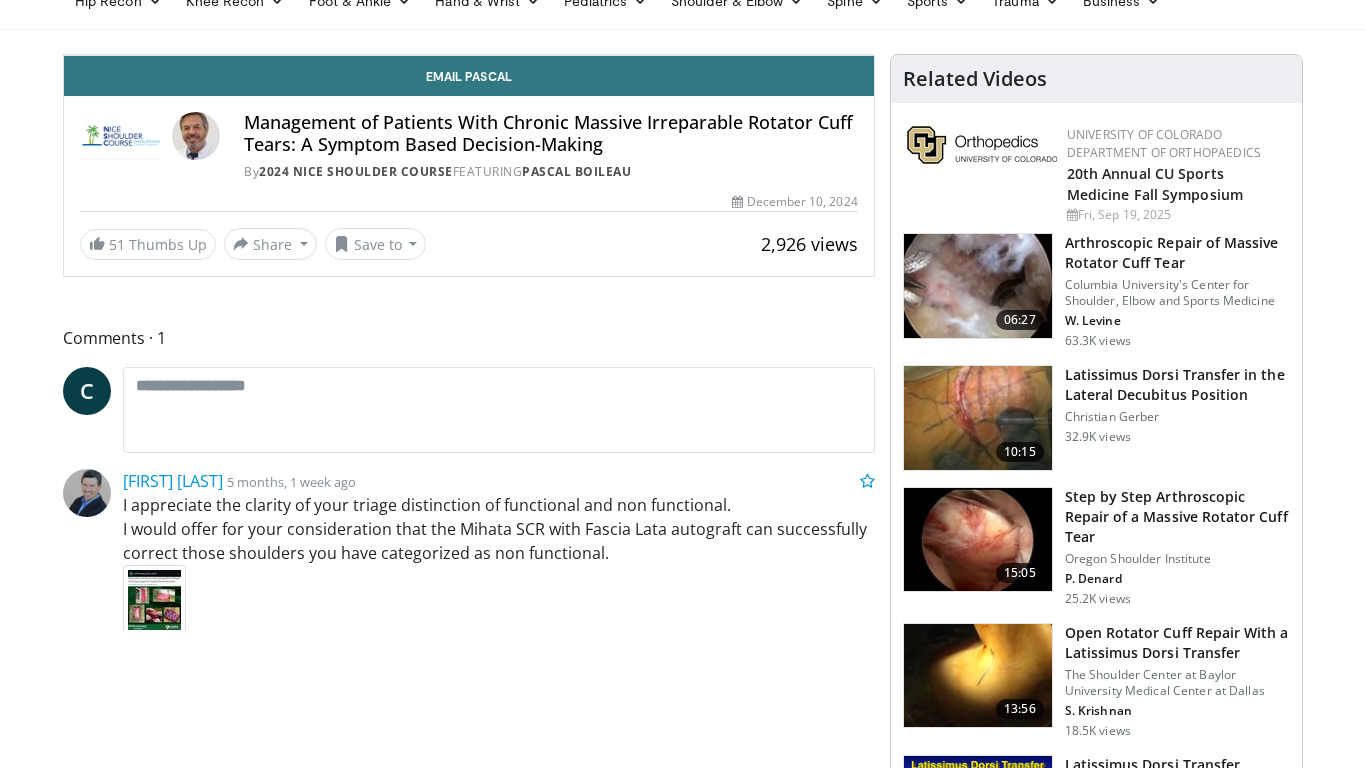 scroll, scrollTop: 4486, scrollLeft: 0, axis: vertical 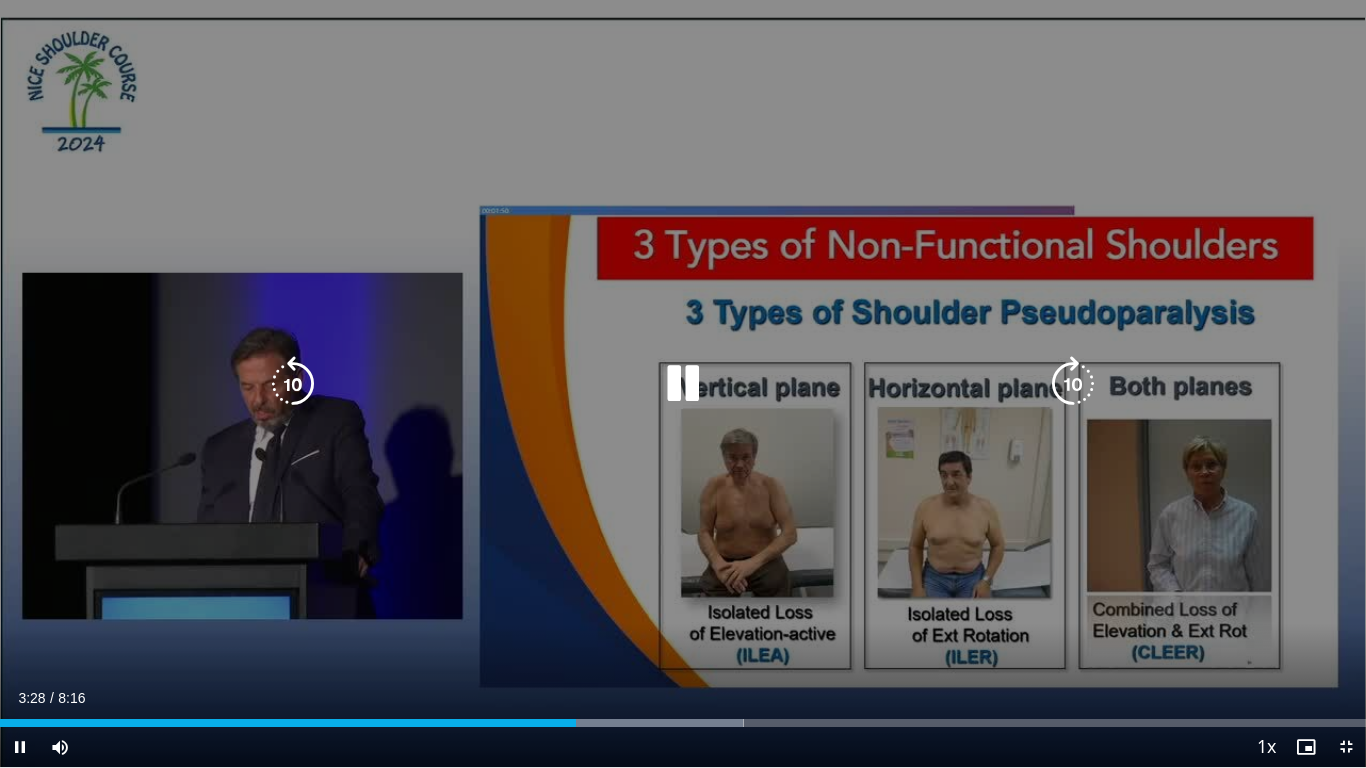 click on "30 seconds
Tap to unmute" at bounding box center (683, 383) 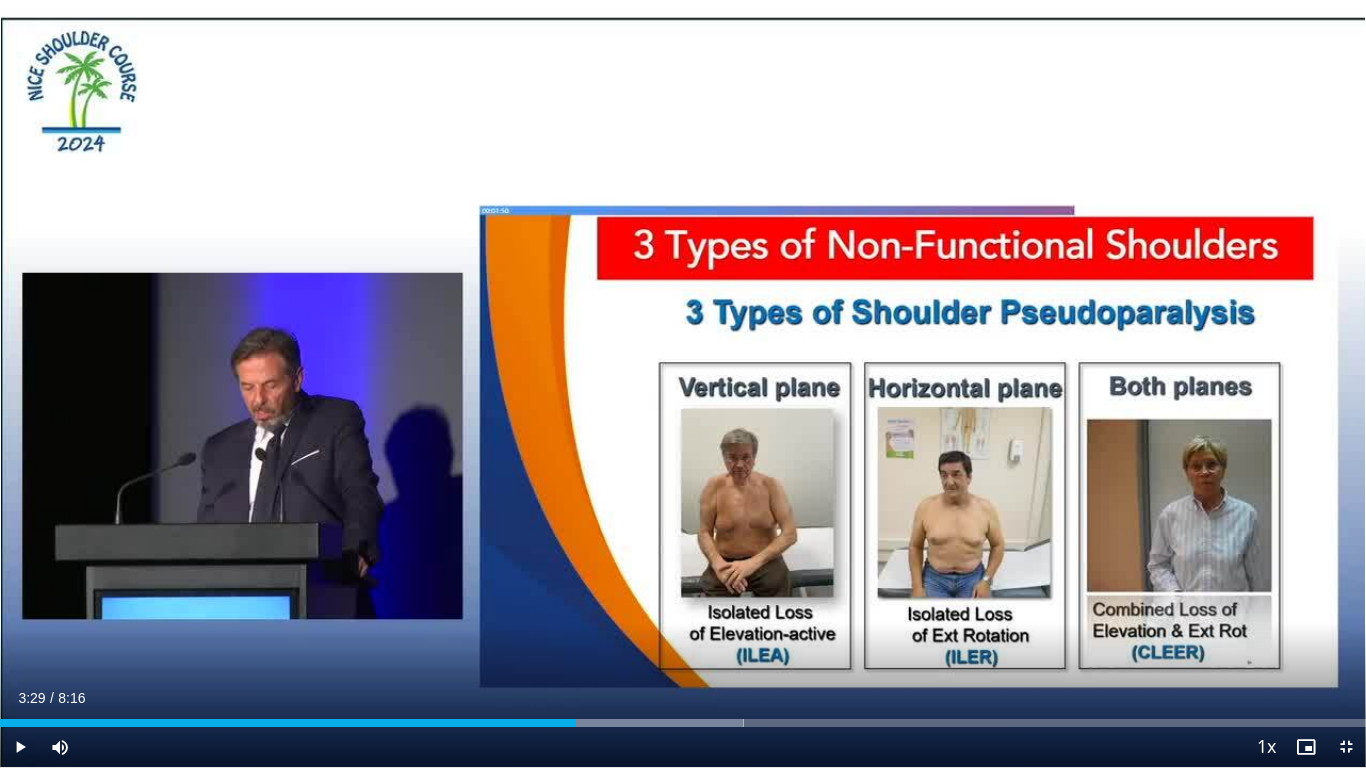 click on "30 seconds
Tap to unmute" at bounding box center (683, 383) 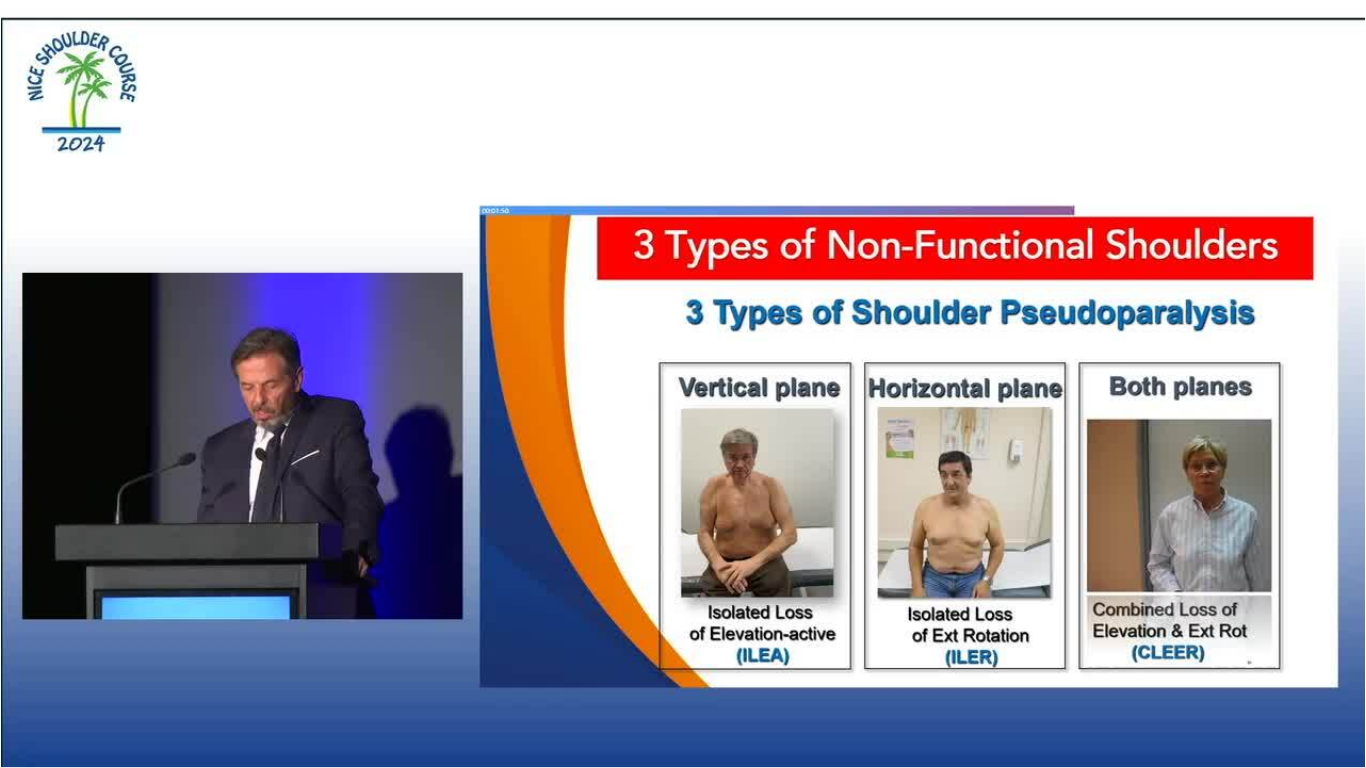 click on "30 seconds
Tap to unmute" at bounding box center (683, 383) 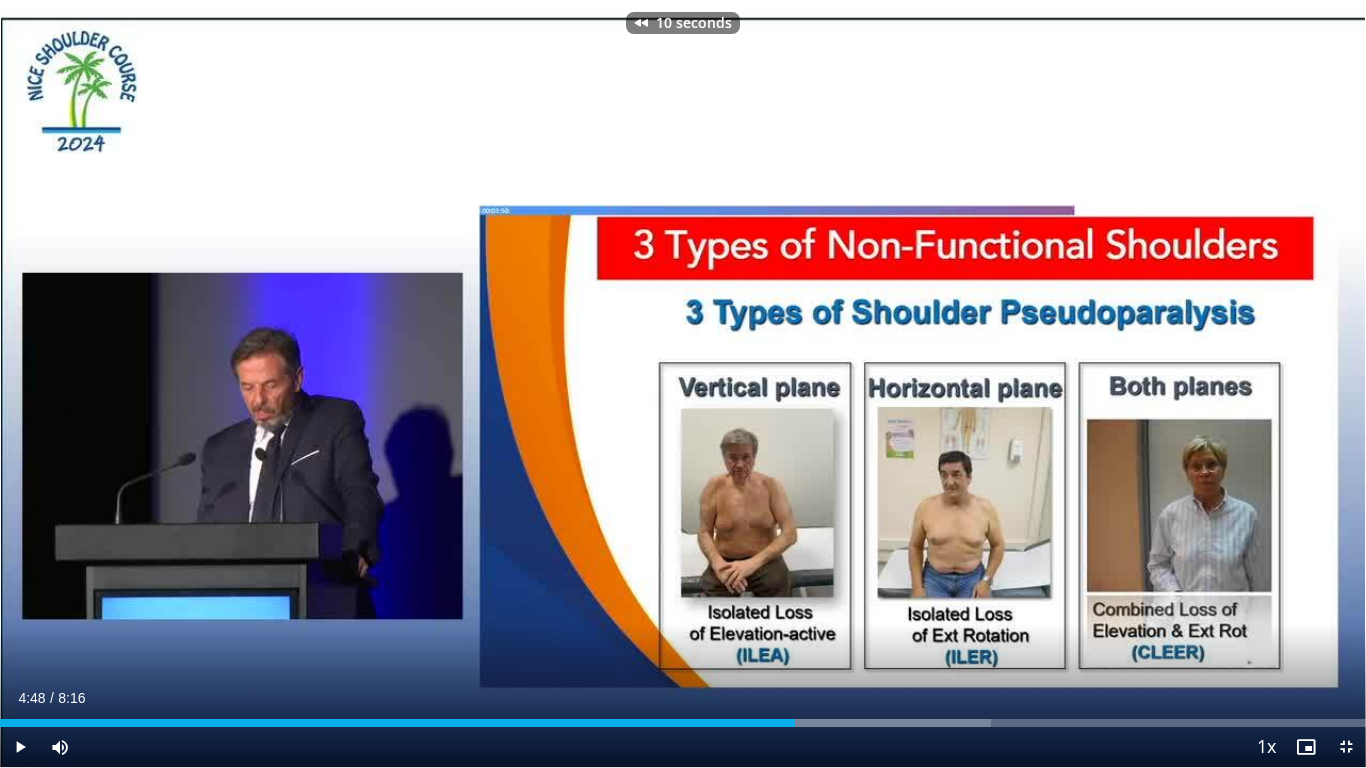 click on "10 seconds
Tap to unmute" at bounding box center (683, 383) 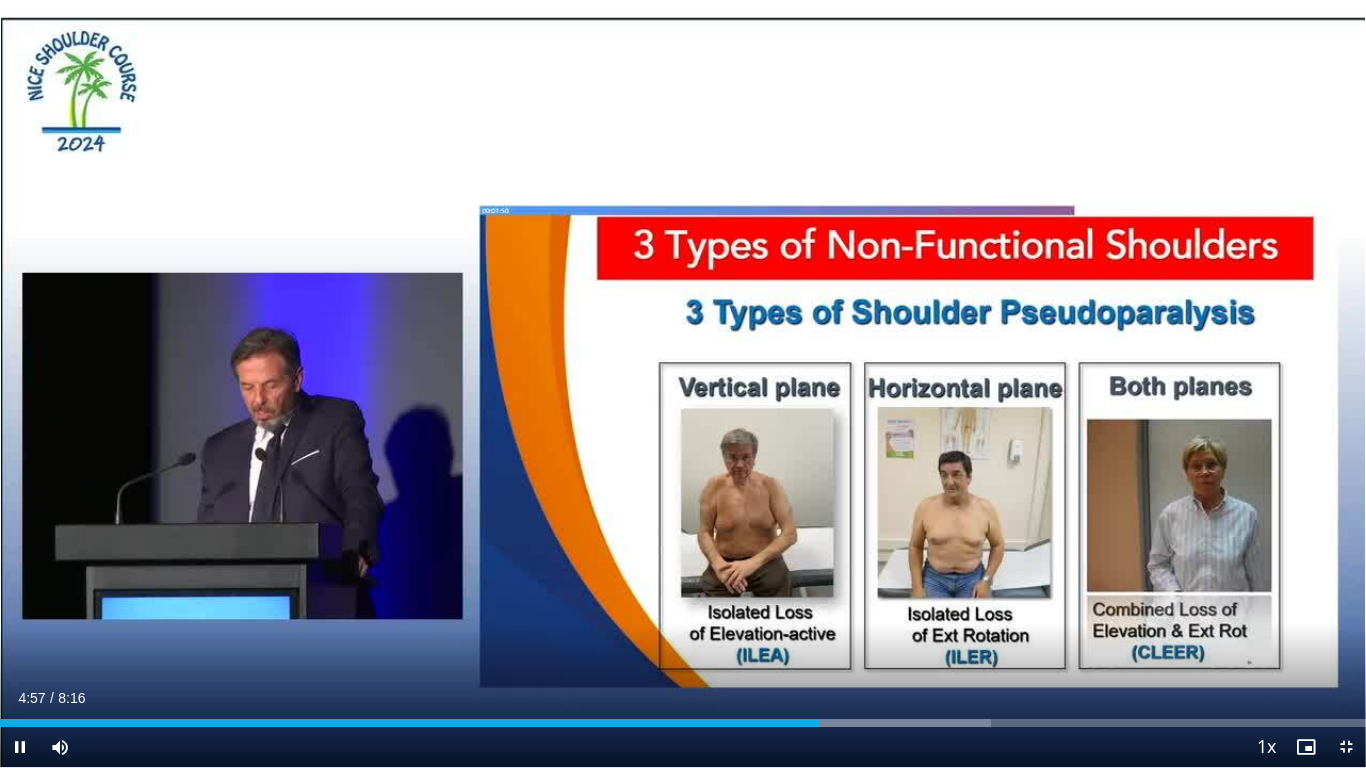 click on "10 seconds
Tap to unmute" at bounding box center (683, 383) 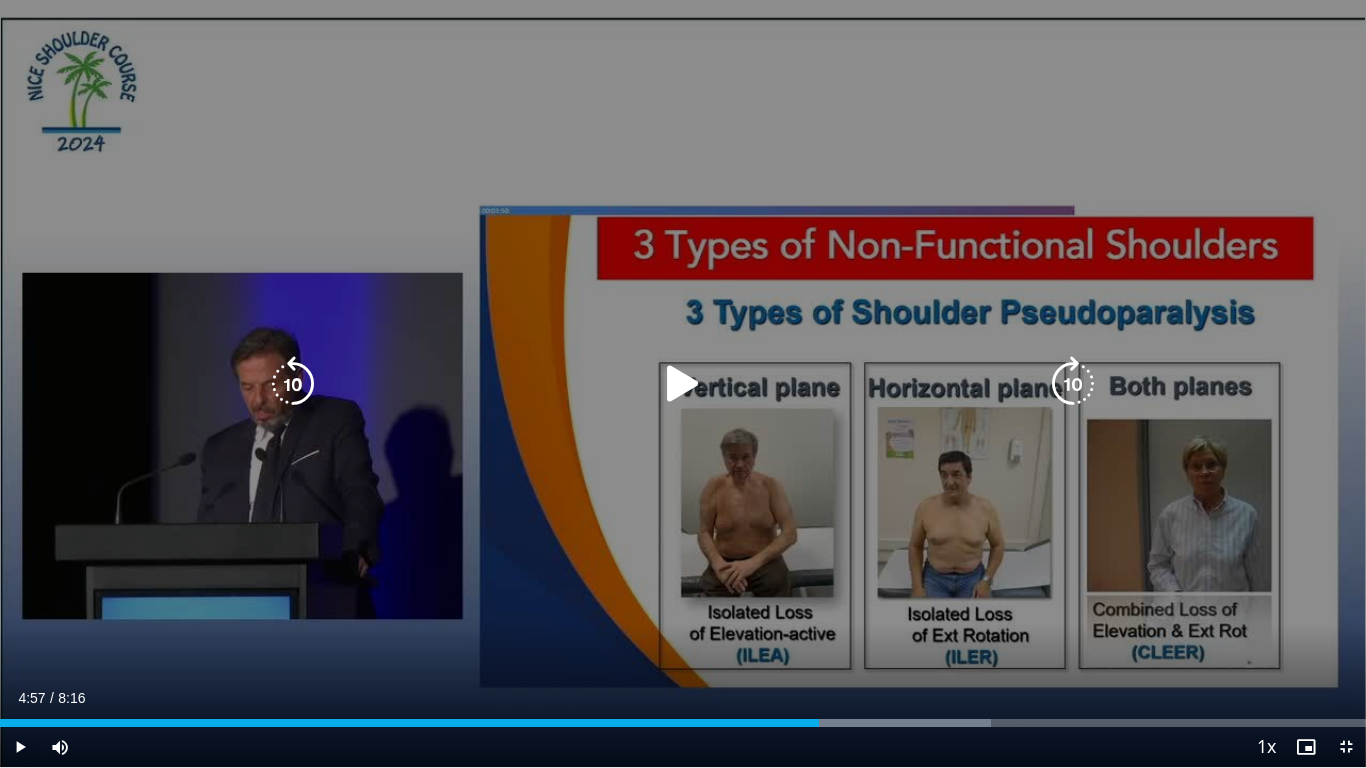 click on "10 seconds
Tap to unmute" at bounding box center (683, 383) 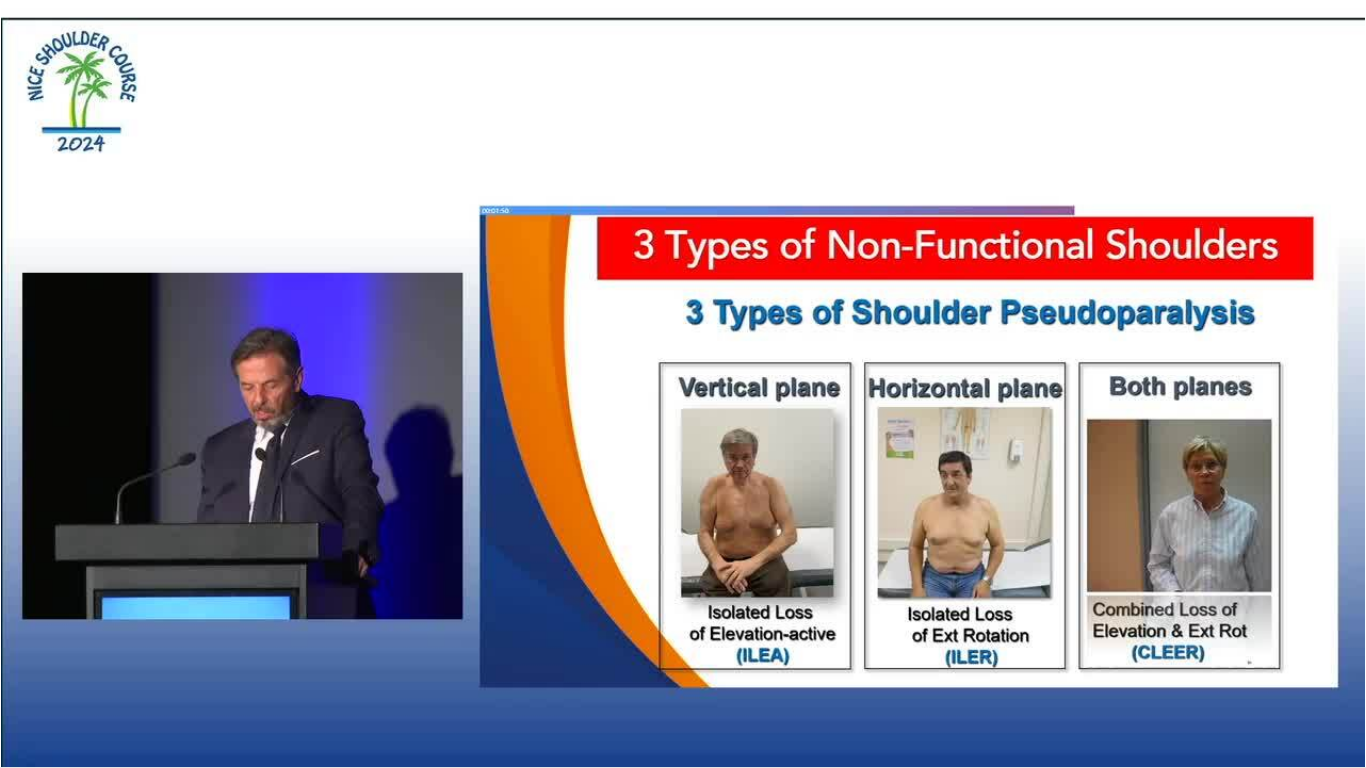 click on "10 seconds
Tap to unmute" at bounding box center [683, 383] 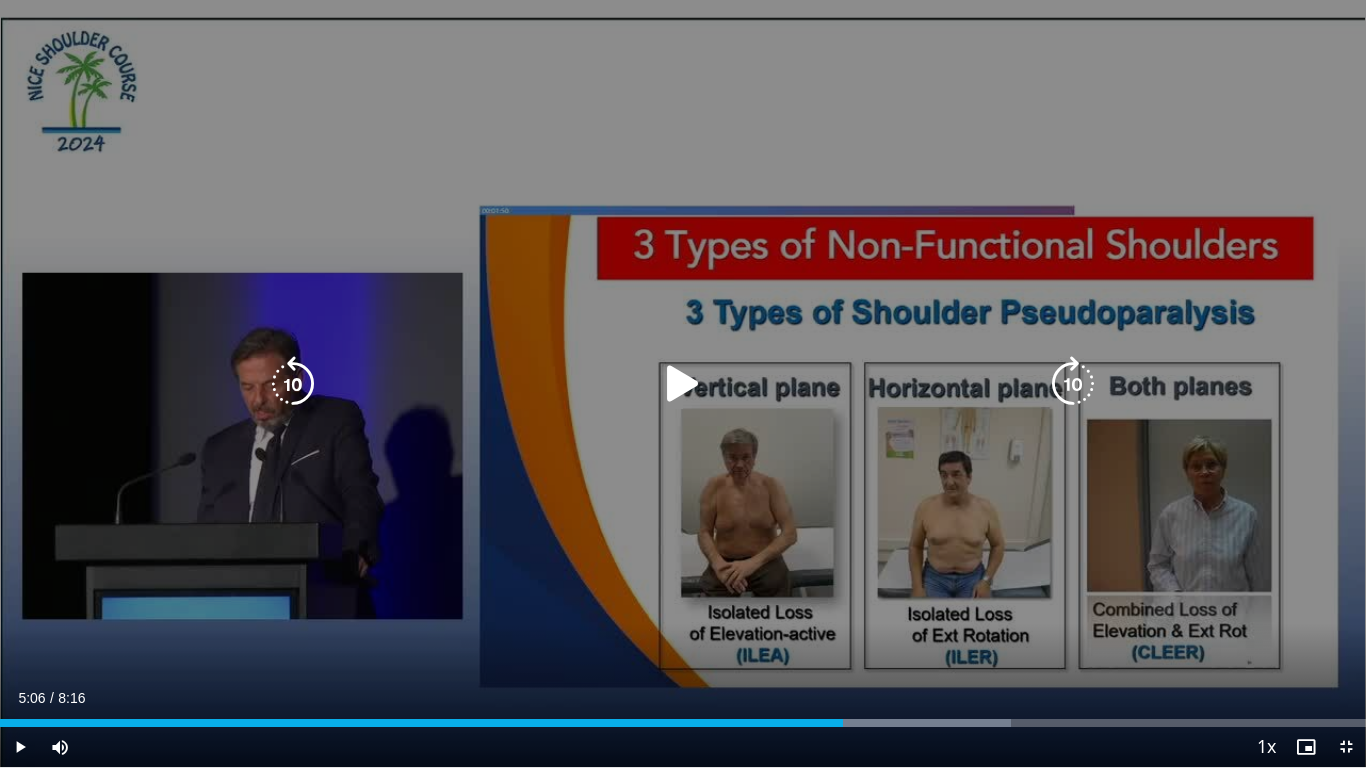 click on "10 seconds
Tap to unmute" at bounding box center (683, 383) 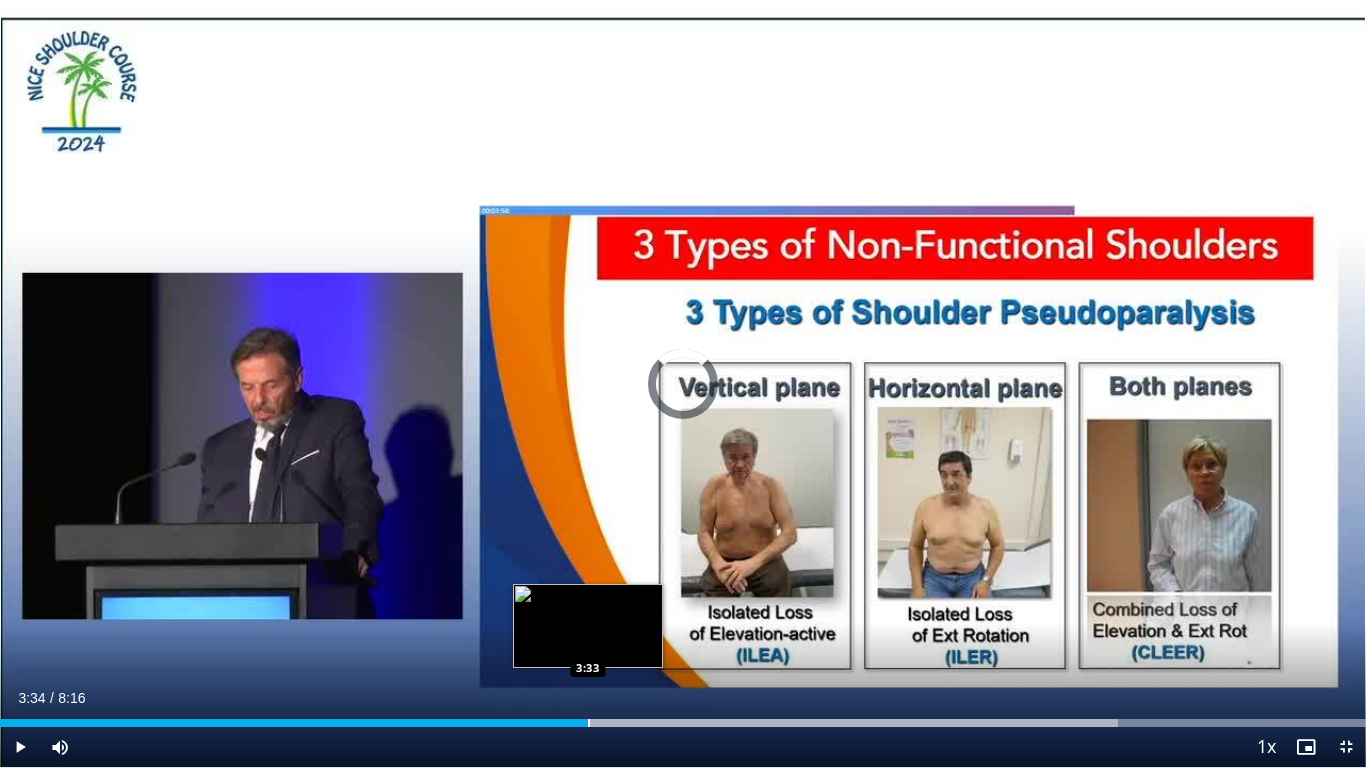 click on "Loaded :  100.00% 7:29 3:33" at bounding box center [683, 723] 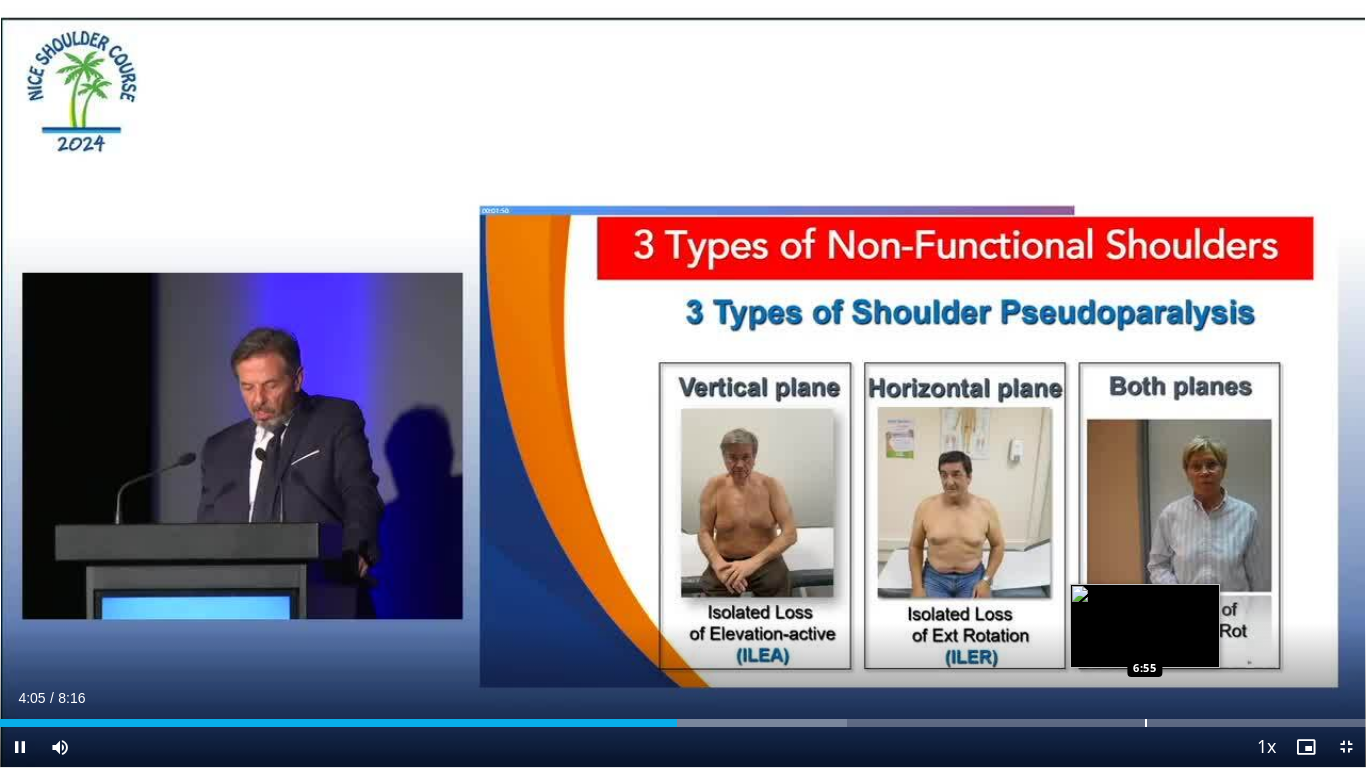 click on "Loaded :  61.98% 4:05 6:55" at bounding box center [683, 717] 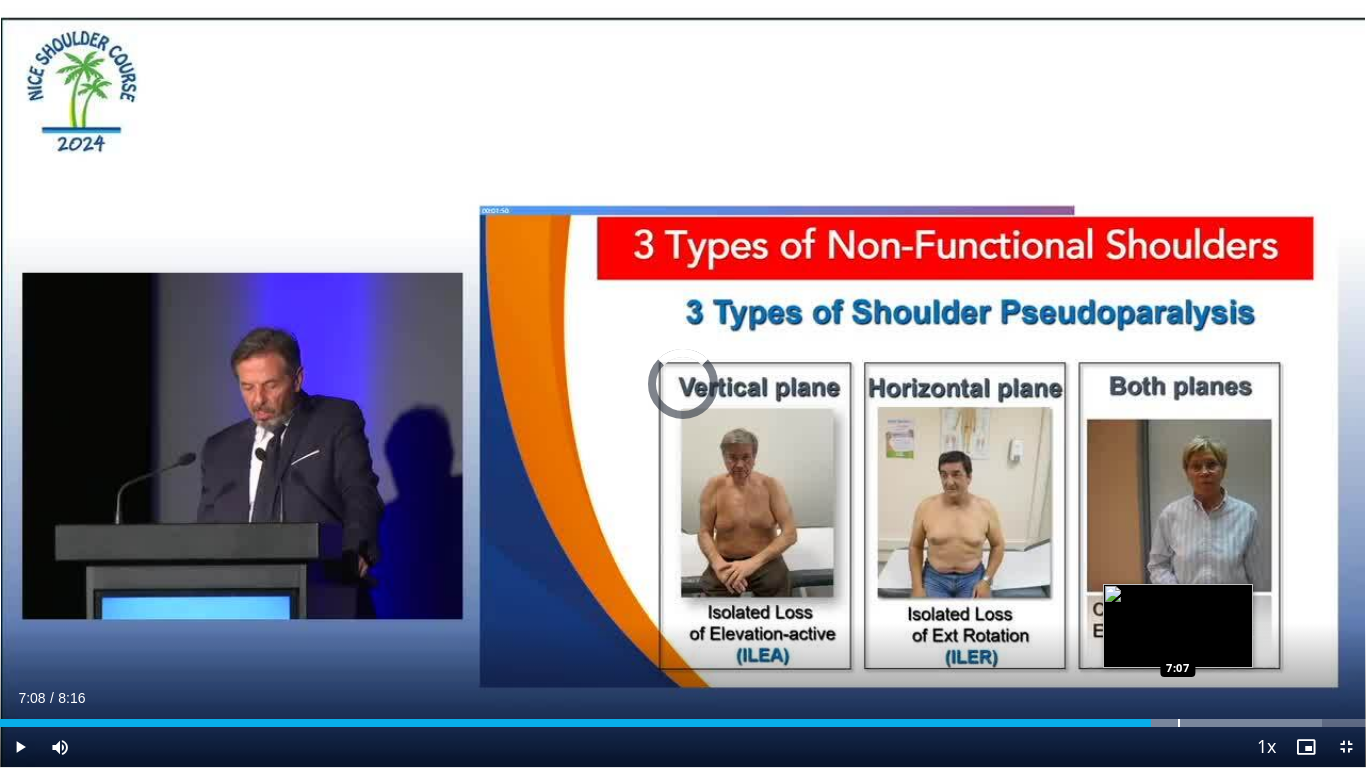 click at bounding box center (1179, 723) 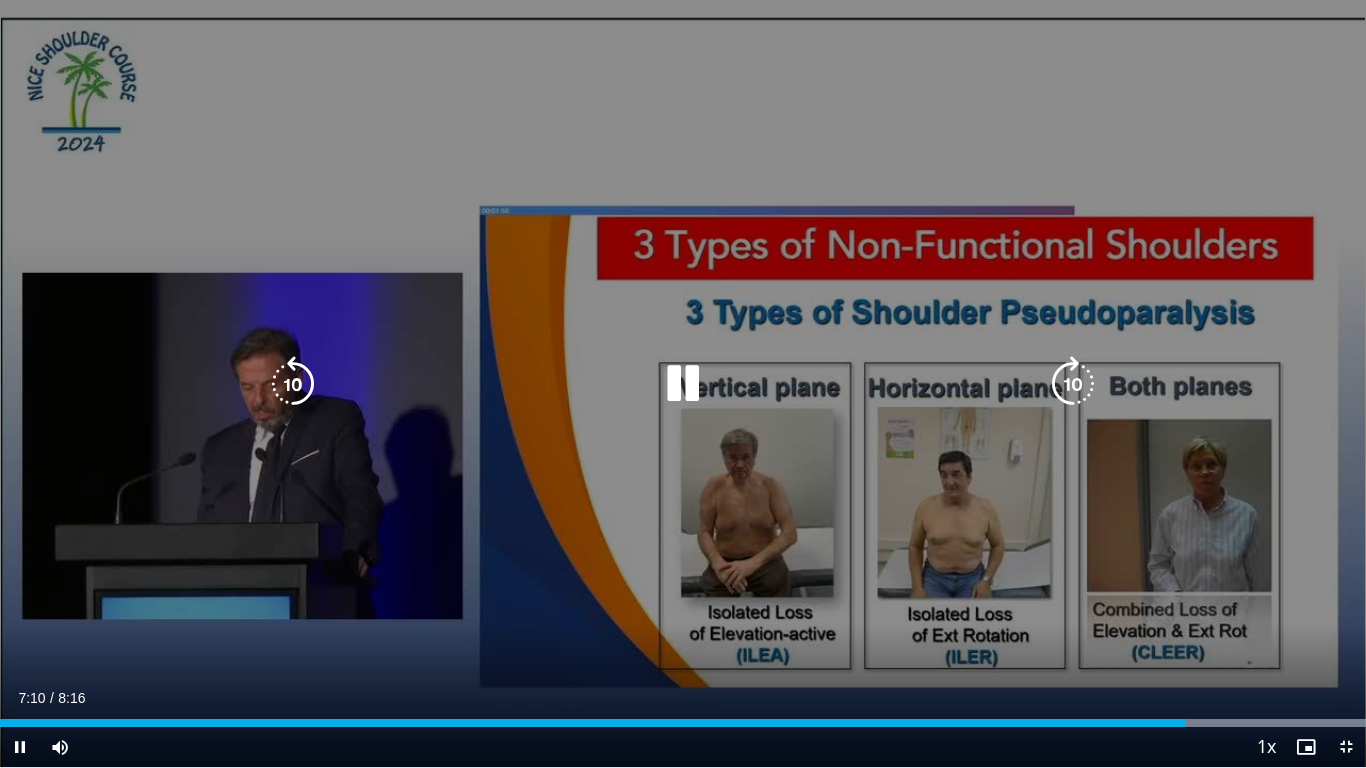 click on "10 seconds
Tap to unmute" at bounding box center (683, 383) 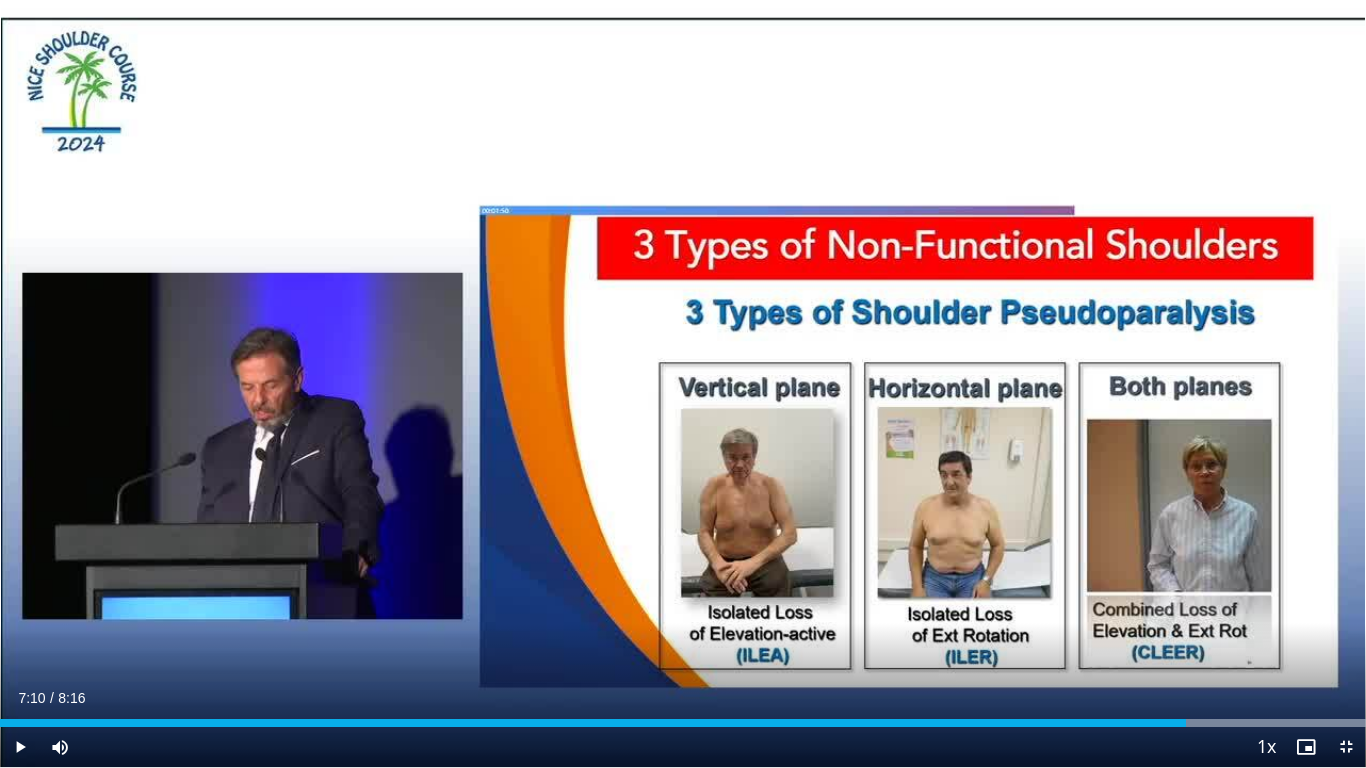 click on "10 seconds
Tap to unmute" at bounding box center [683, 383] 